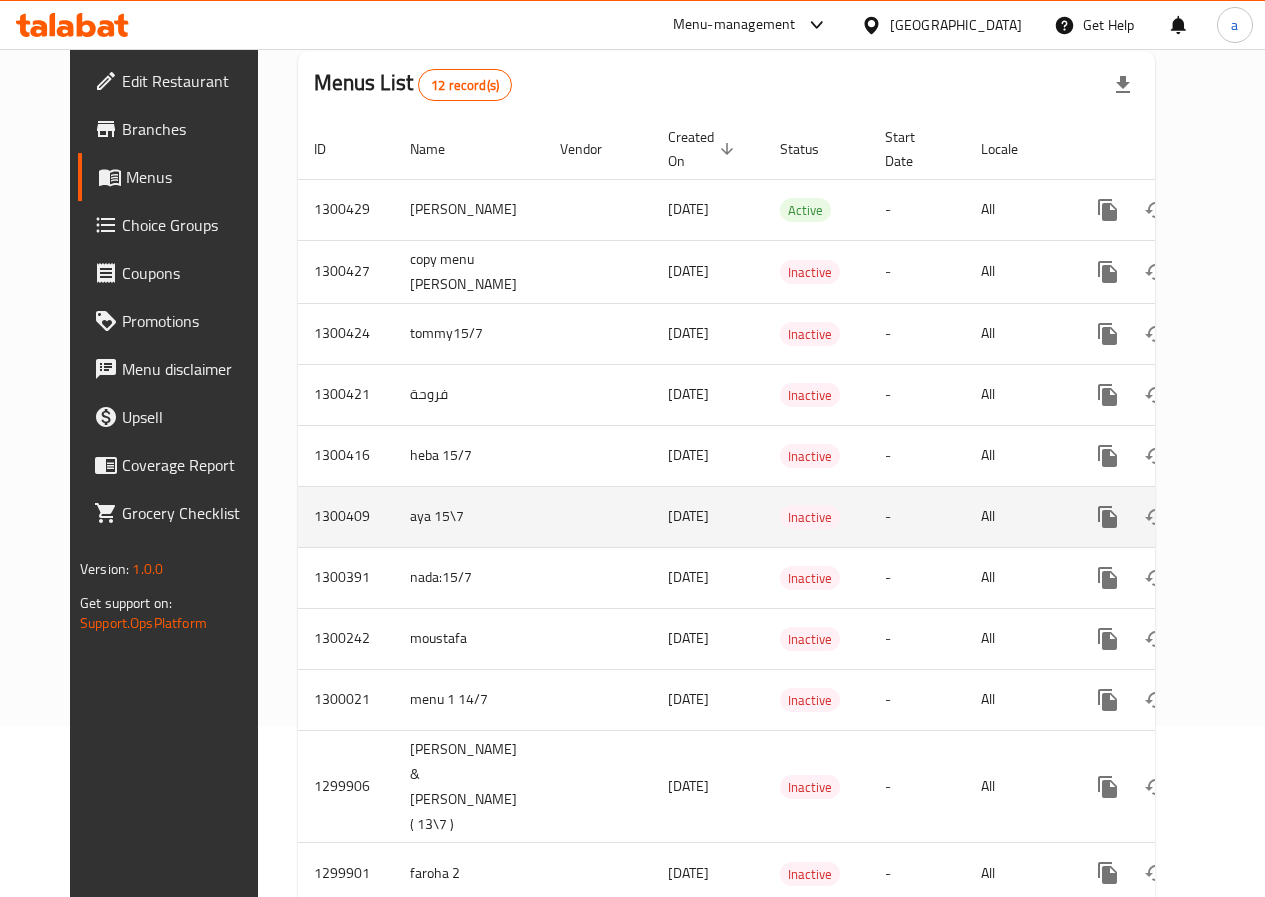 scroll, scrollTop: 262, scrollLeft: 0, axis: vertical 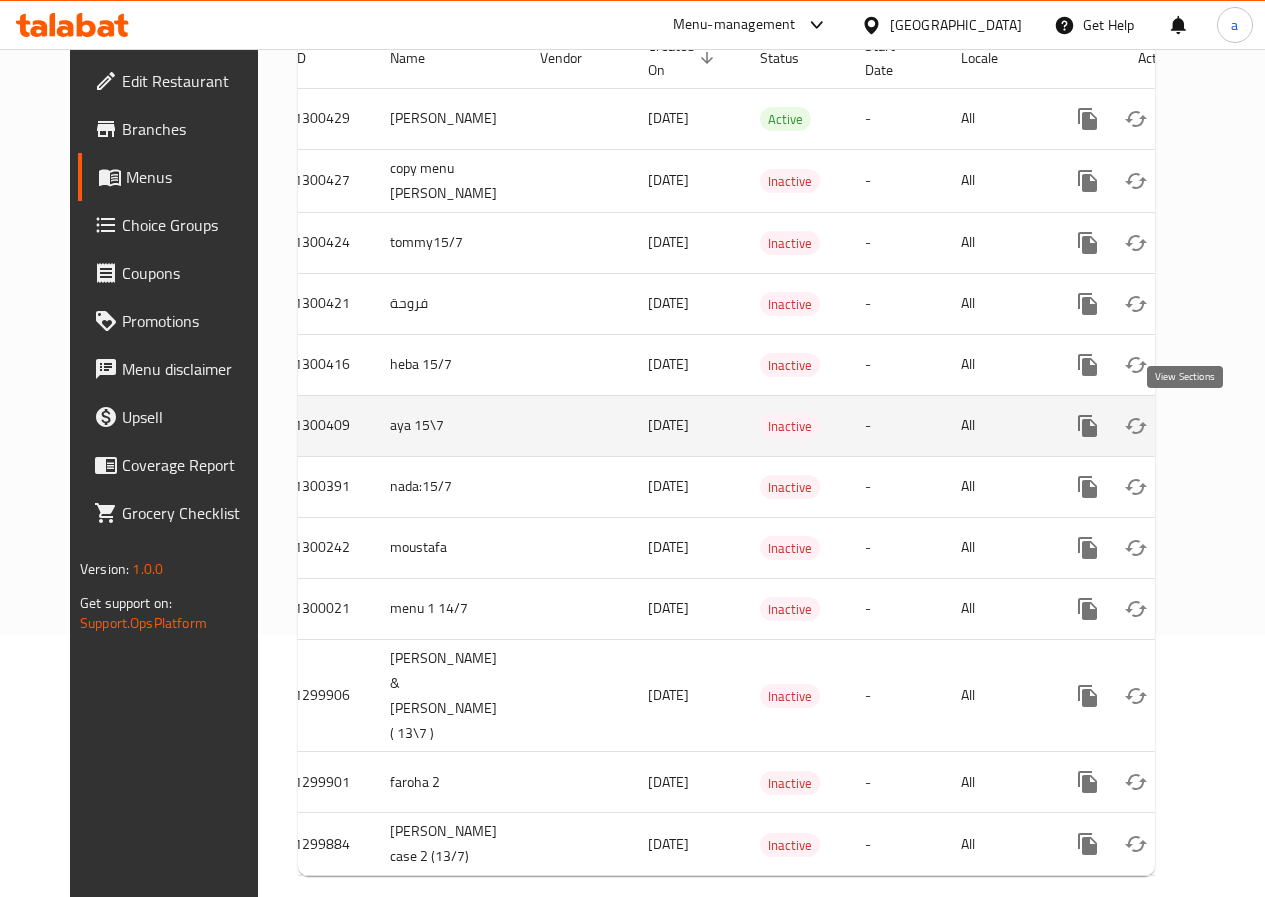 click 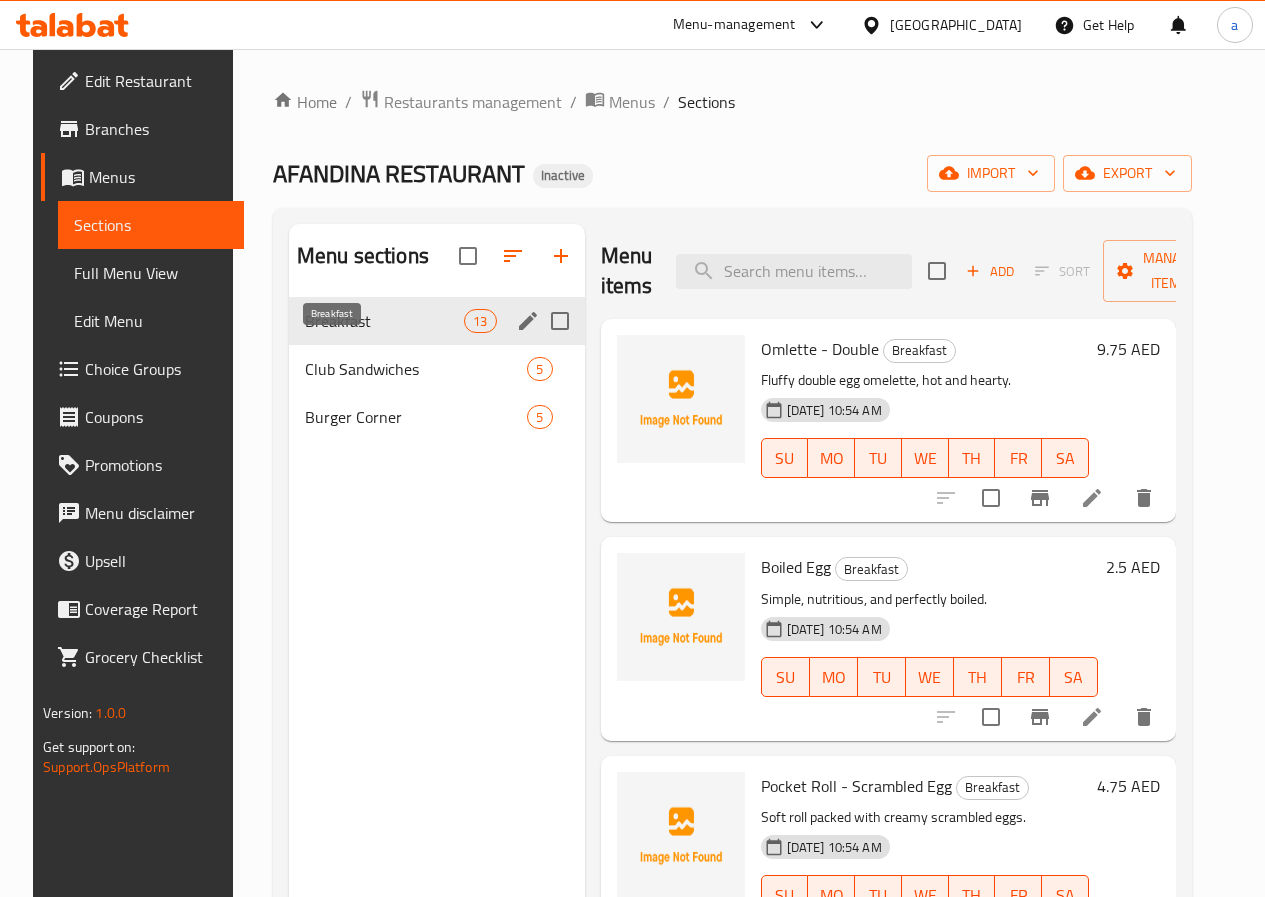 click on "Breakfast" at bounding box center [384, 321] 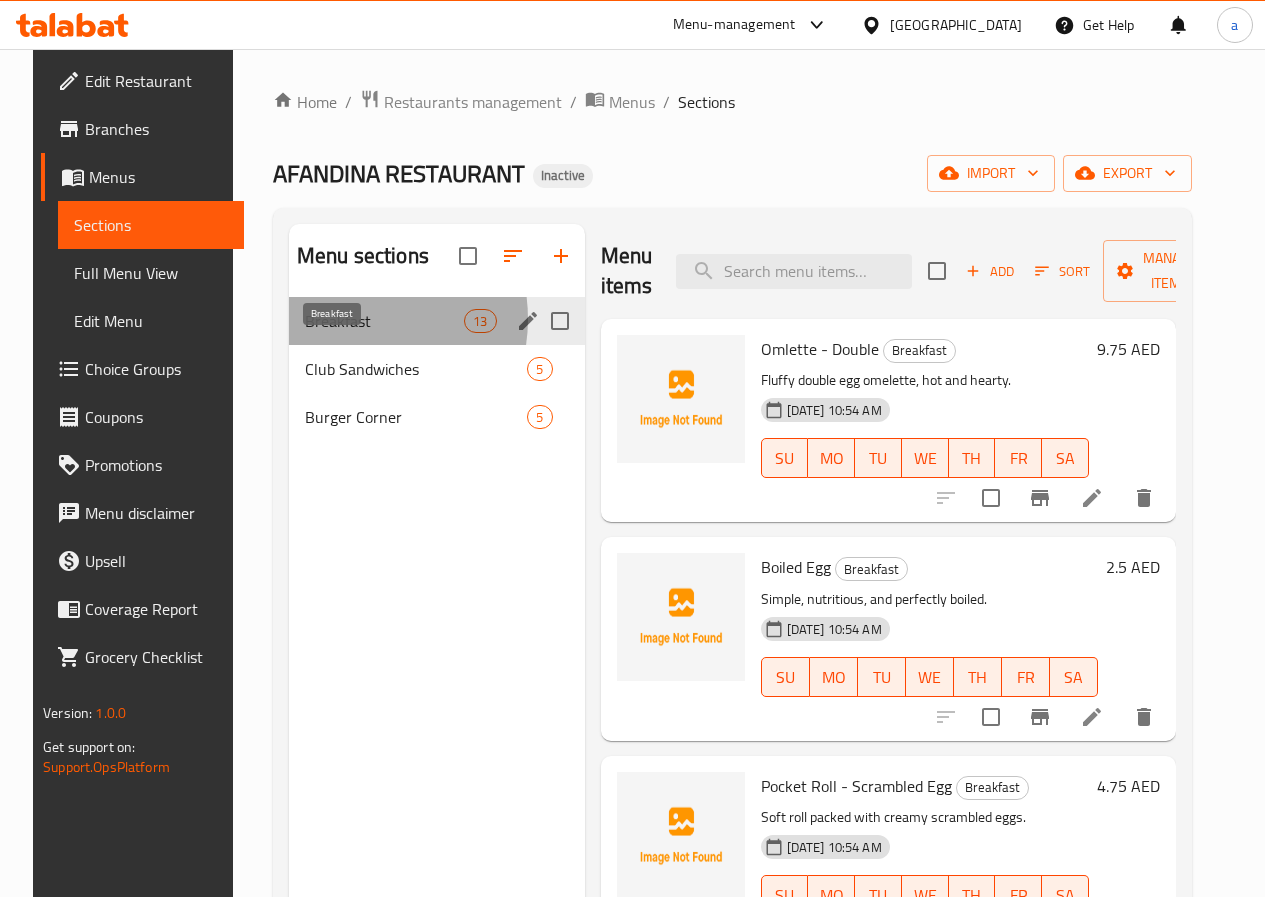 click on "Breakfast" at bounding box center [384, 321] 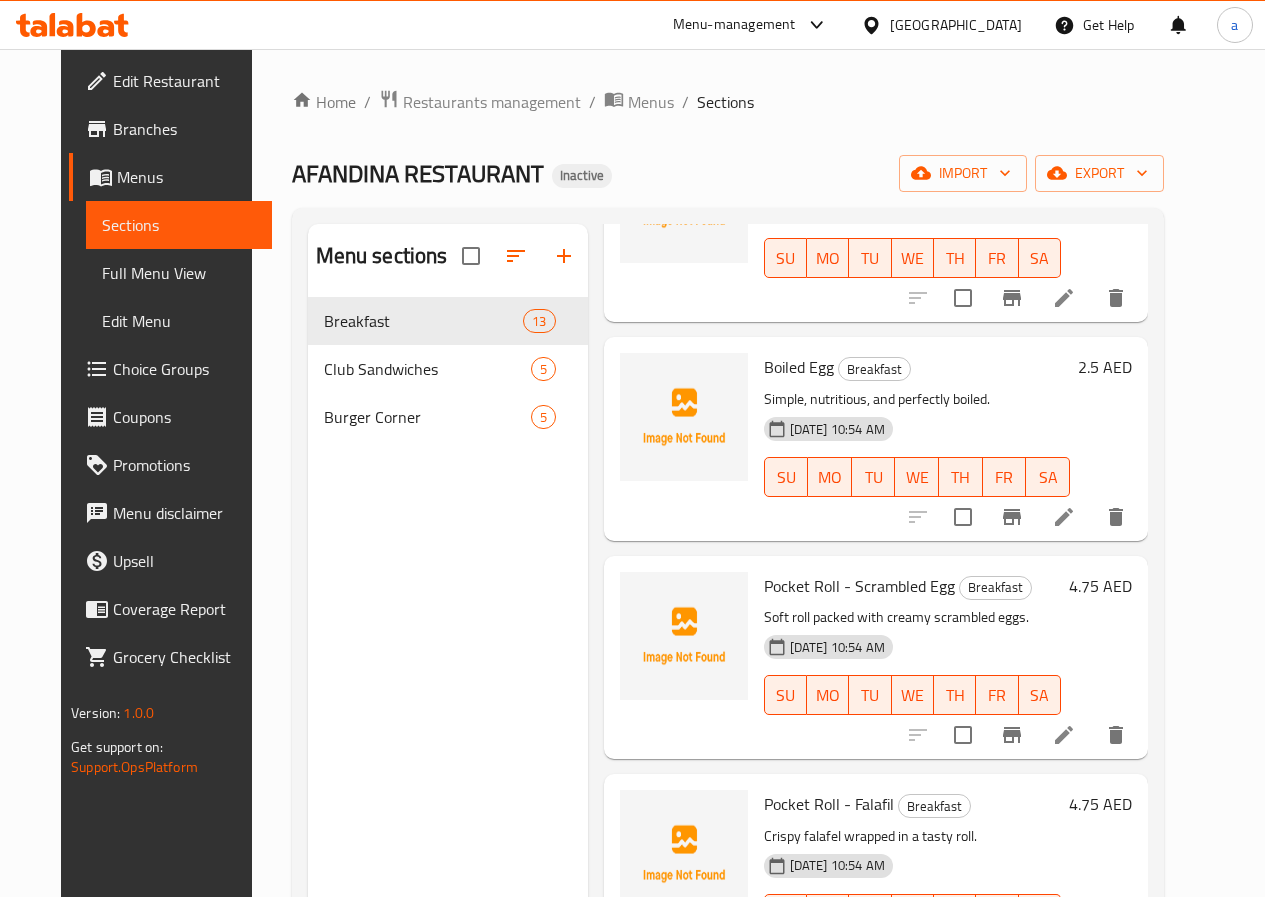 scroll, scrollTop: 100, scrollLeft: 0, axis: vertical 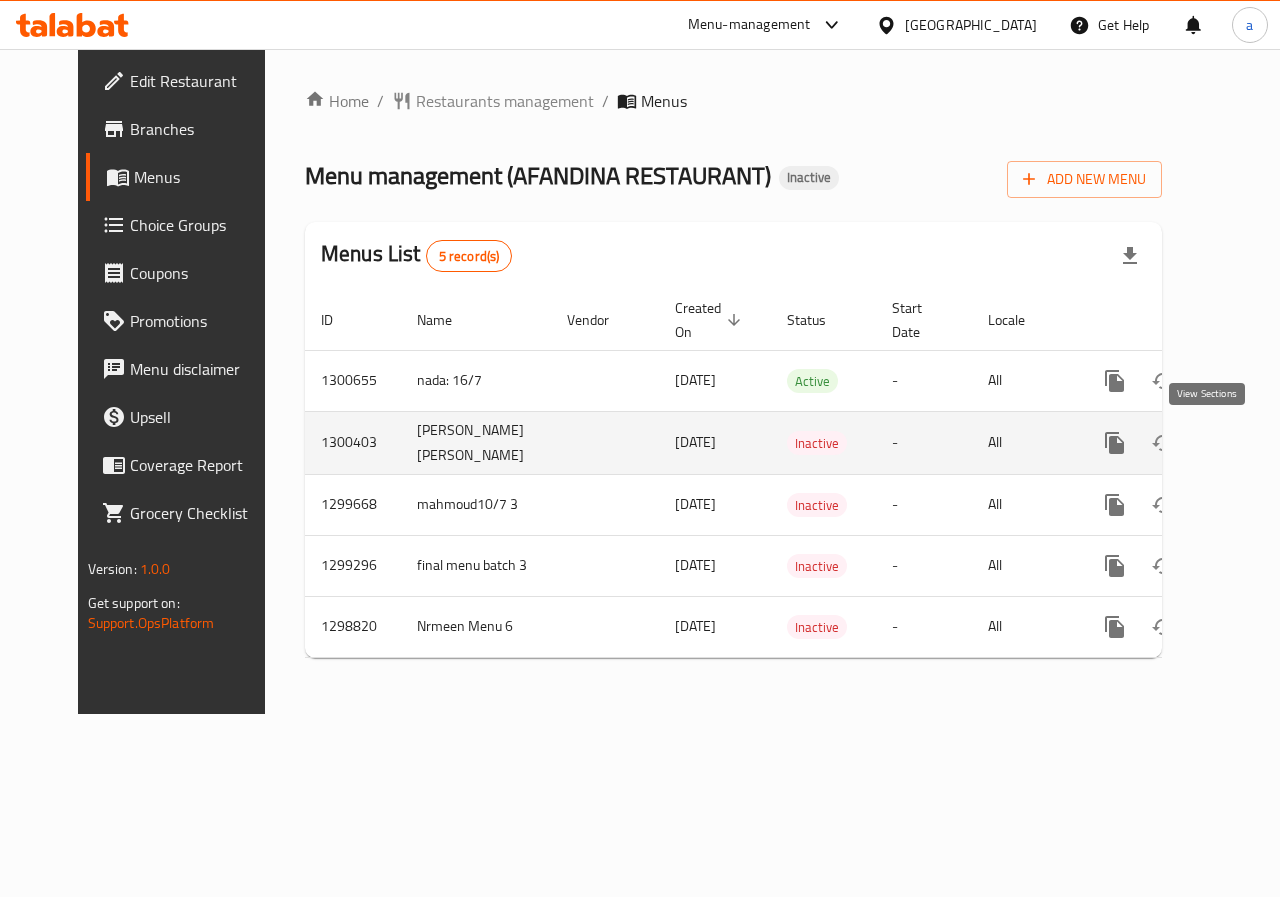 click 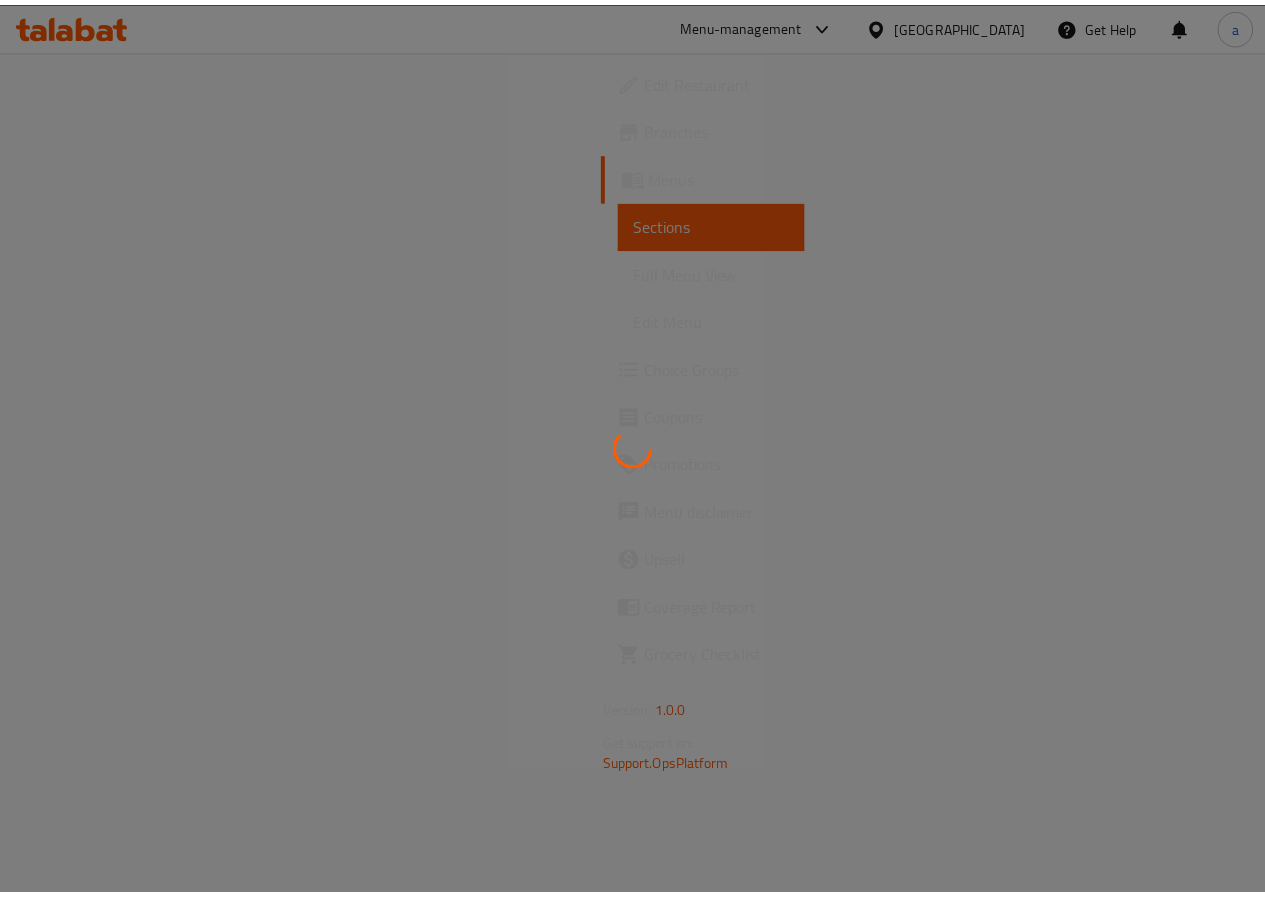 scroll, scrollTop: 0, scrollLeft: 0, axis: both 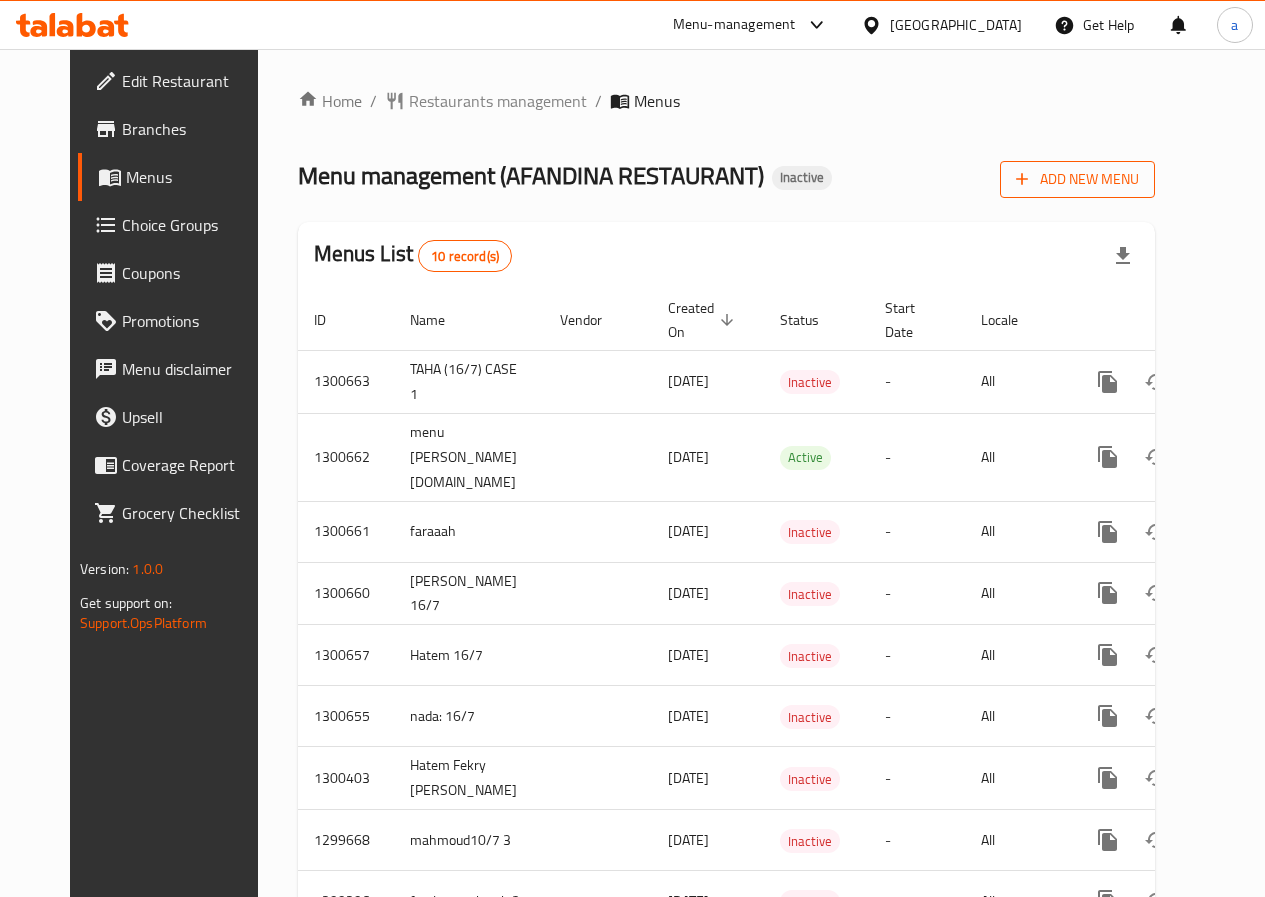 click 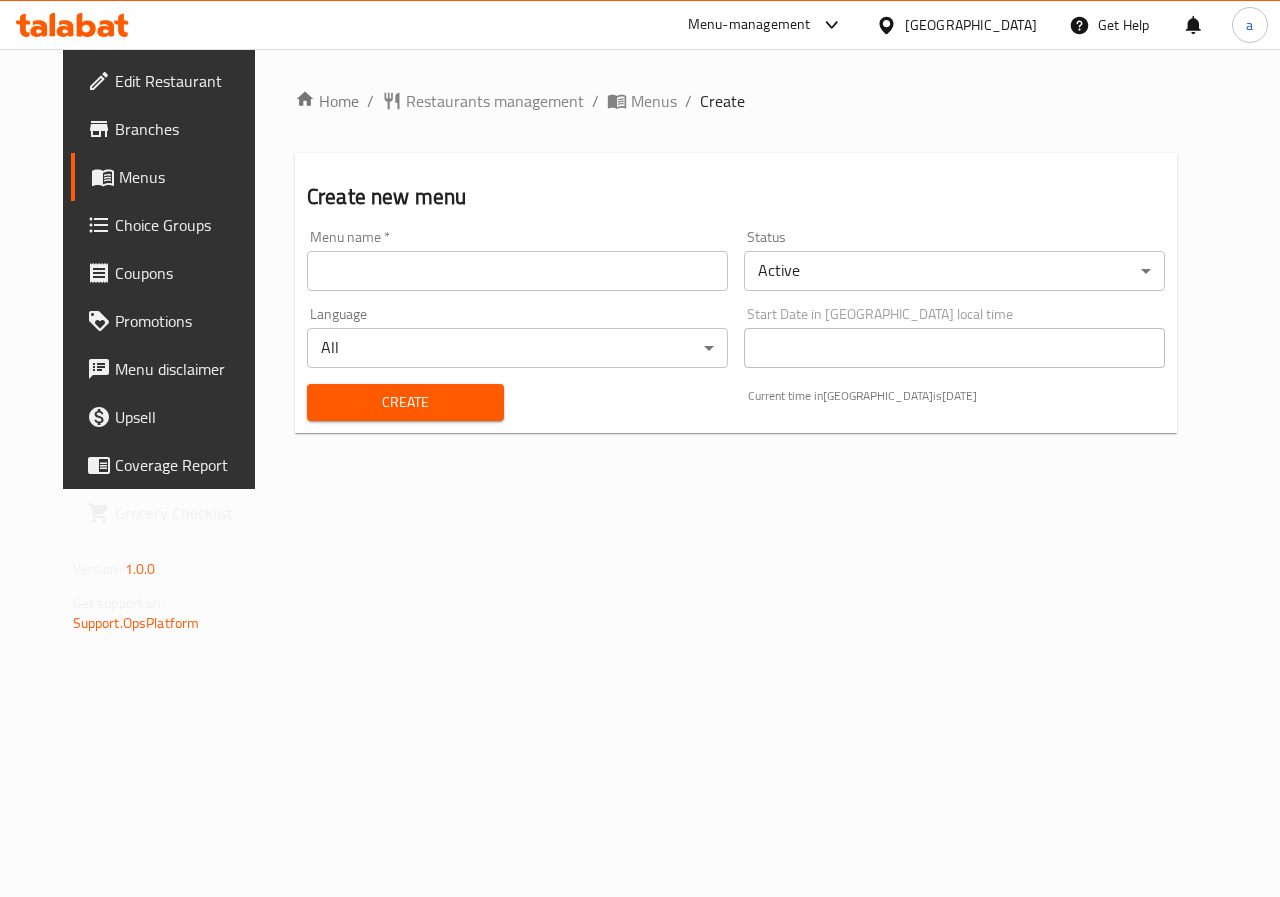 click at bounding box center [517, 271] 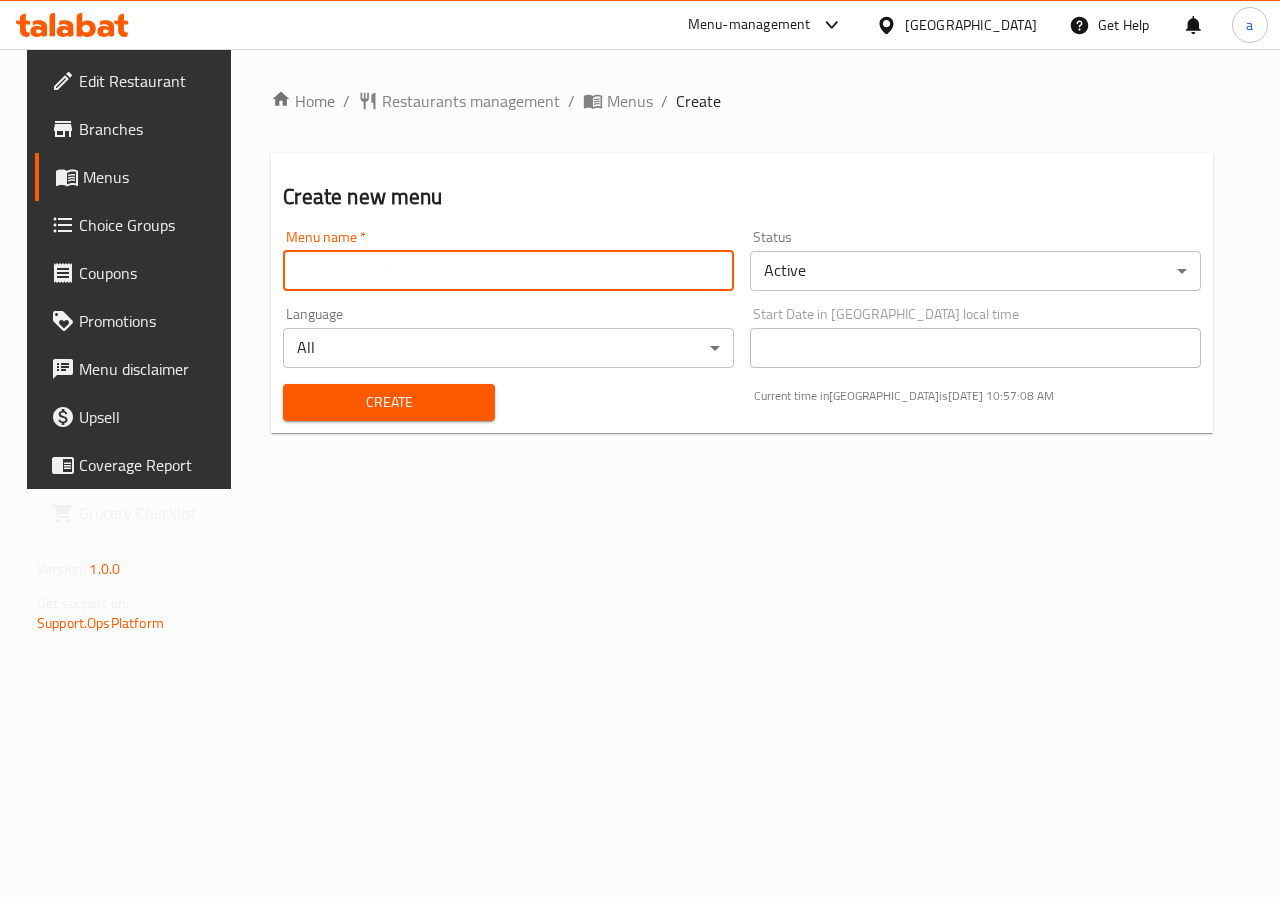 type on "ش" 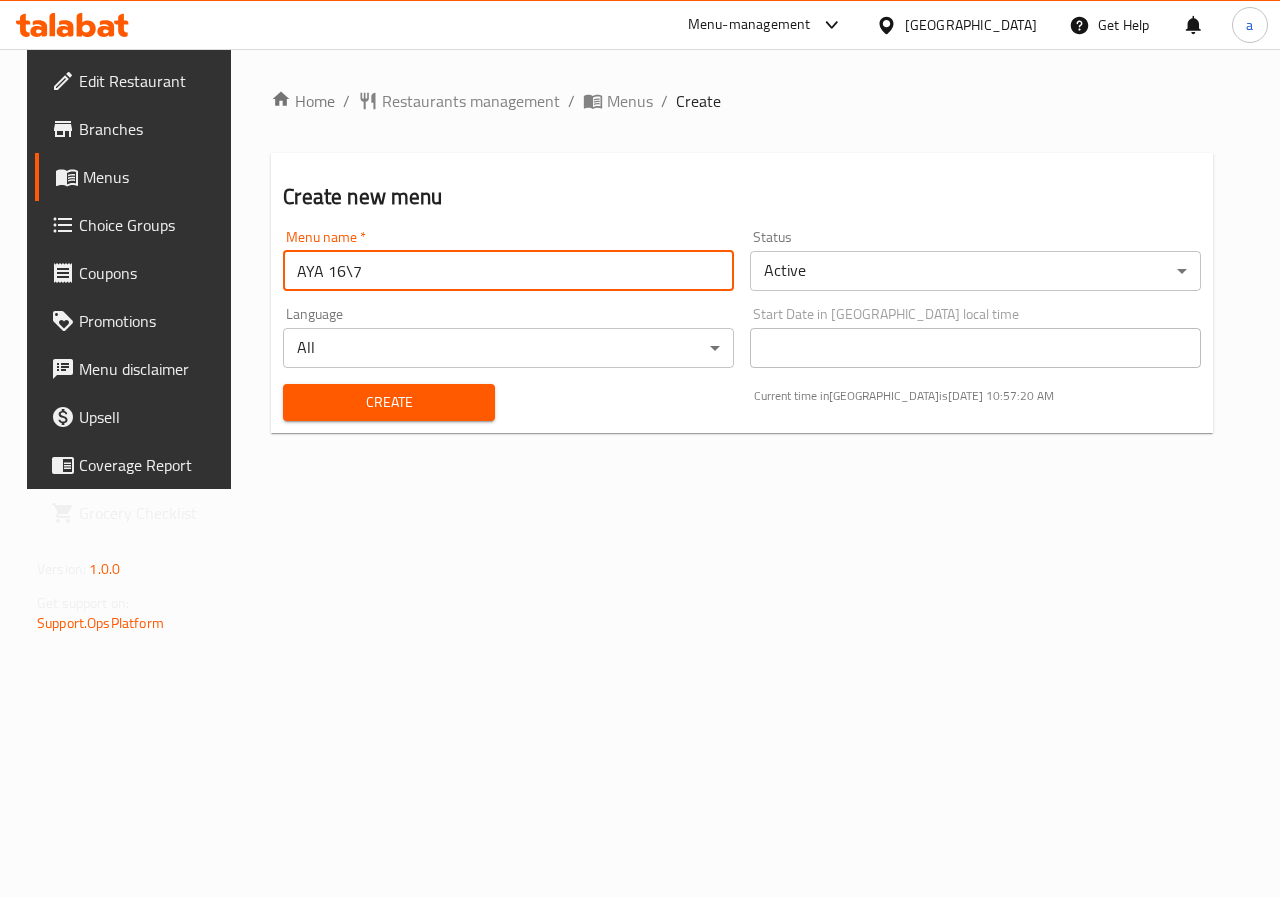 type on "AYA 16\7" 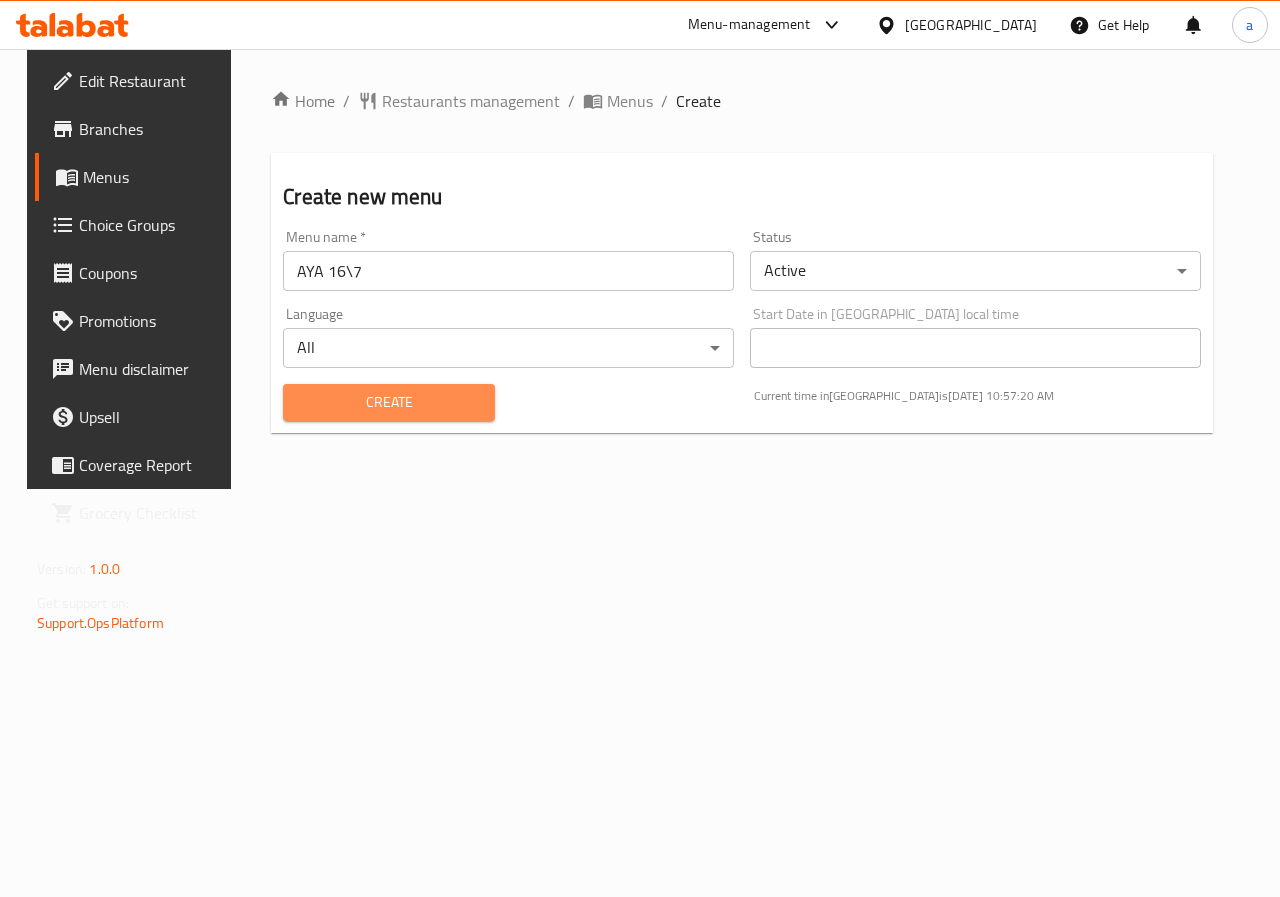click on "Create" at bounding box center (388, 402) 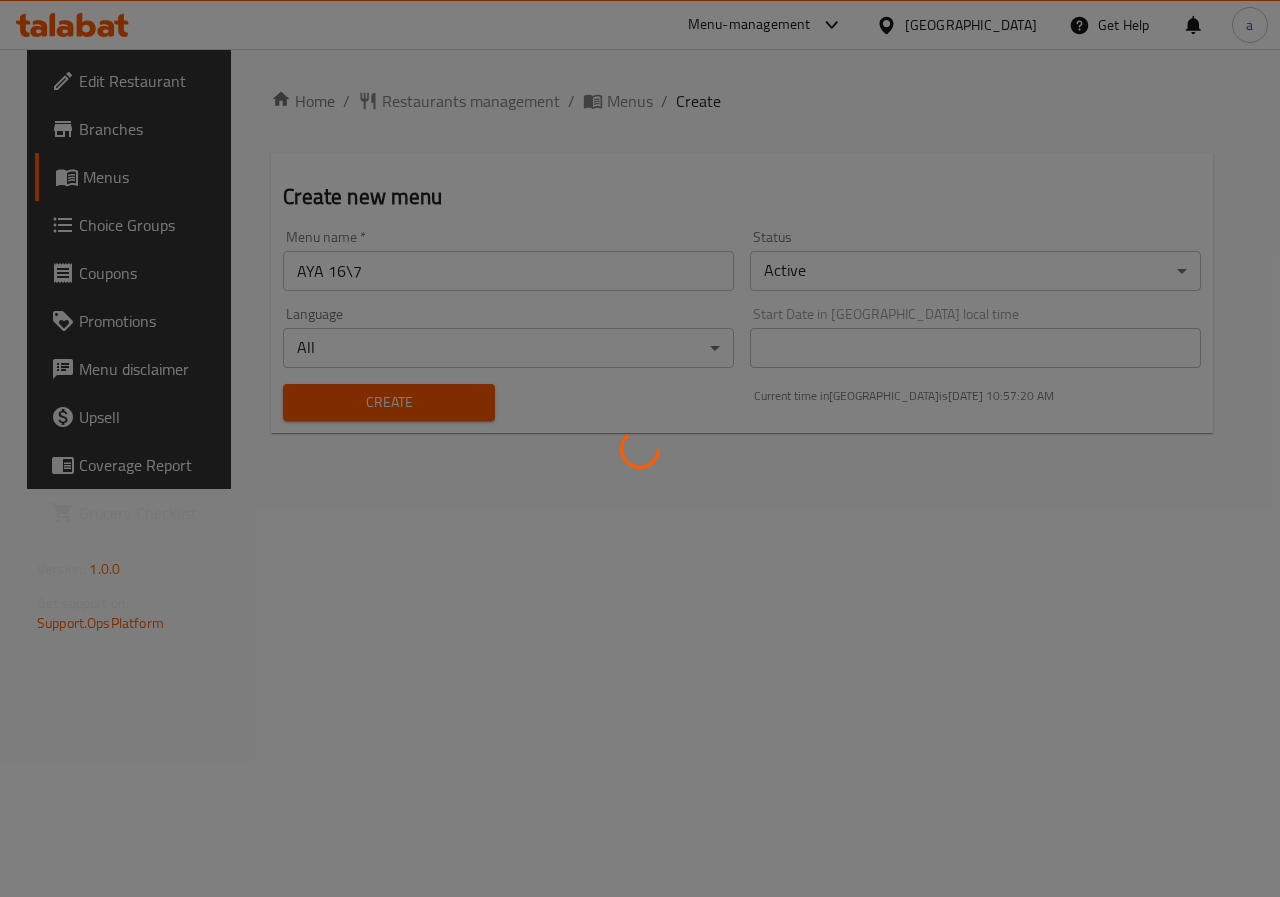 type 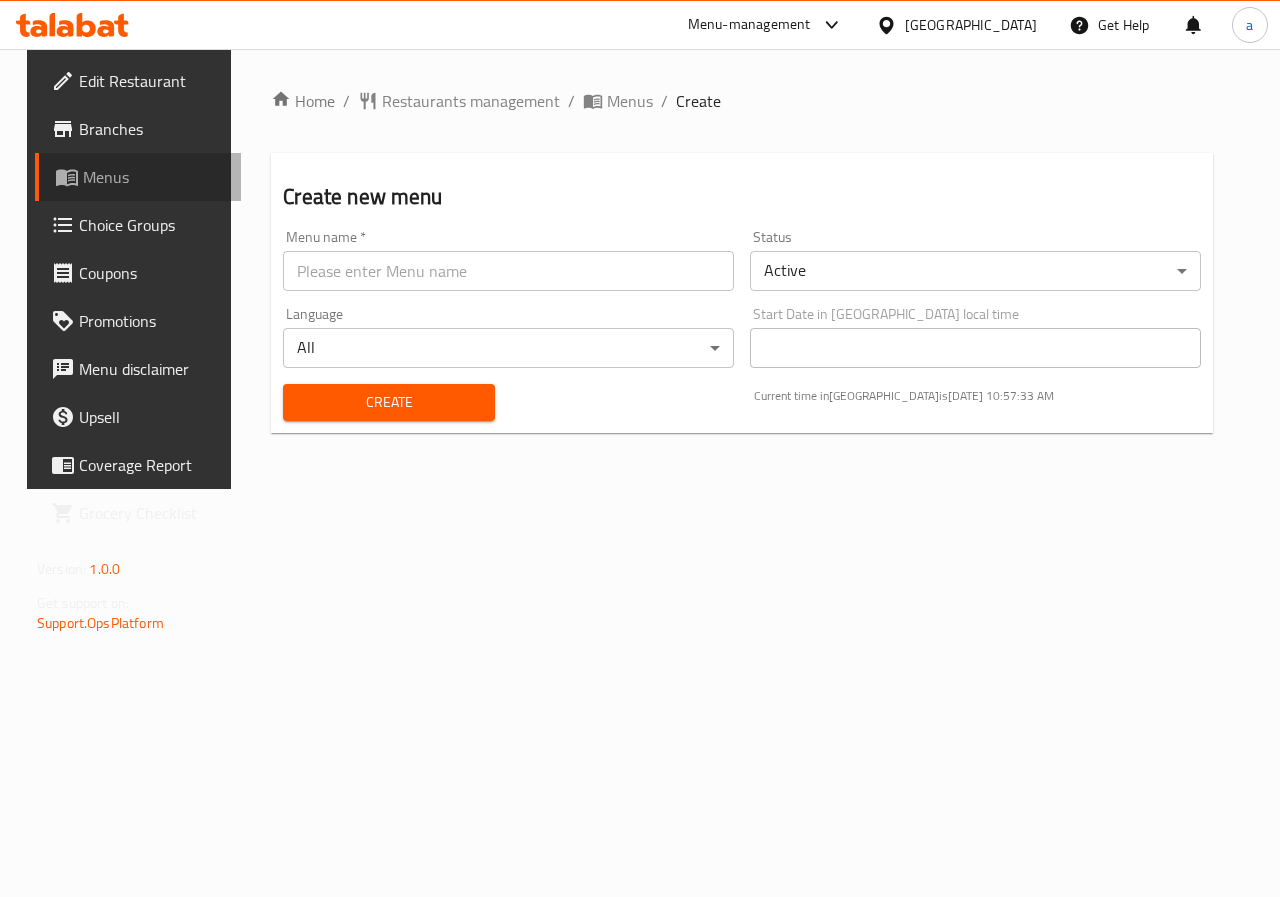 click 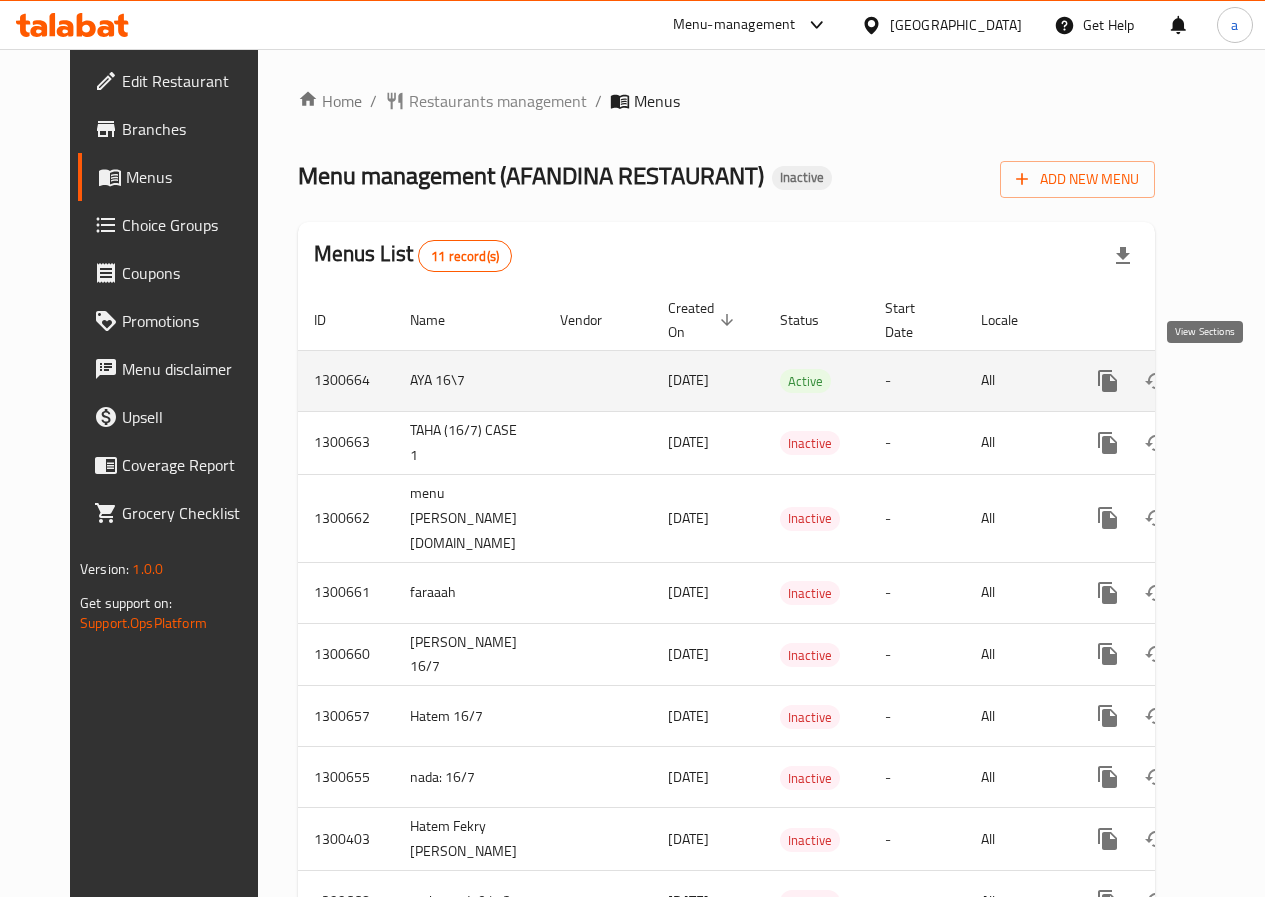 click 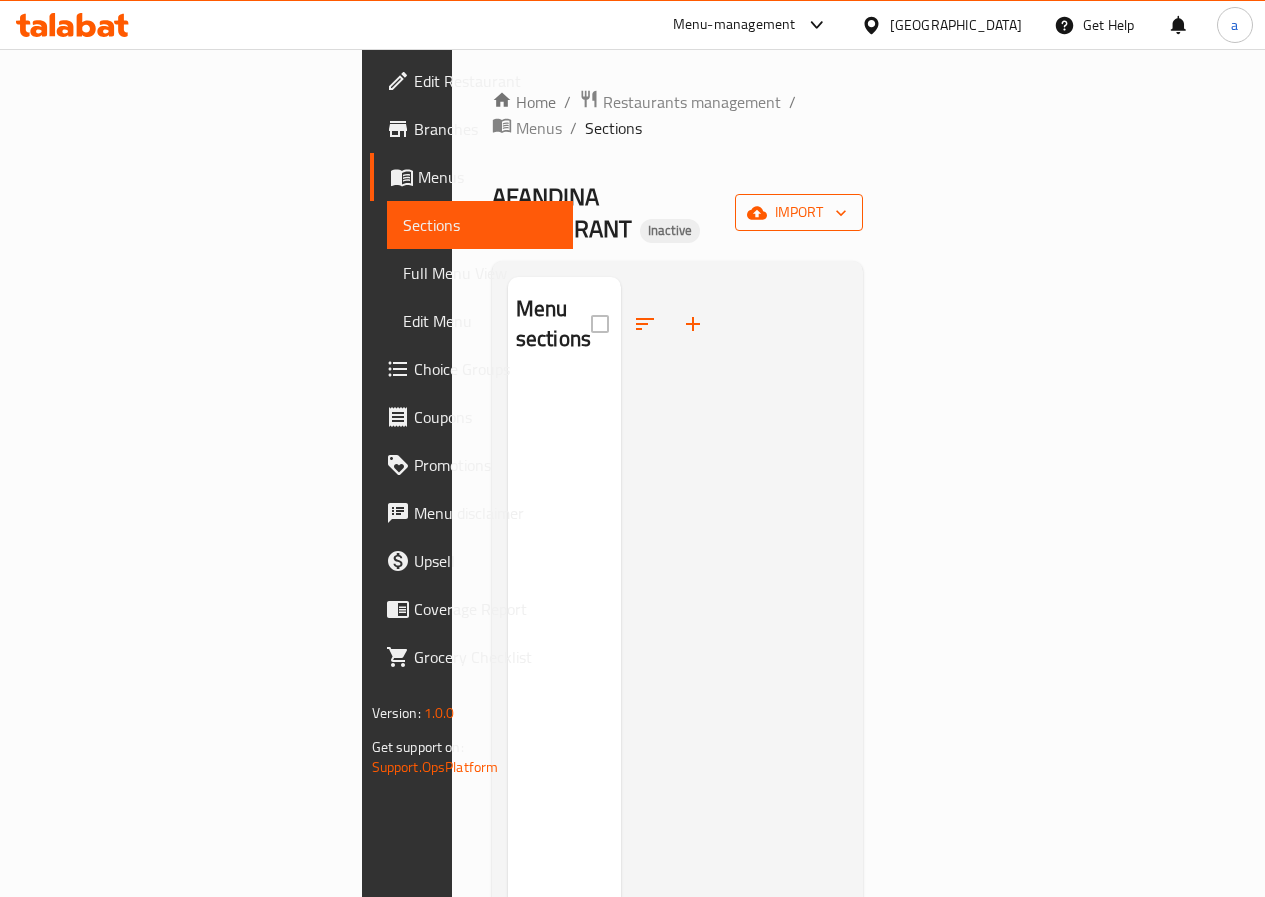 click on "import" at bounding box center [799, 212] 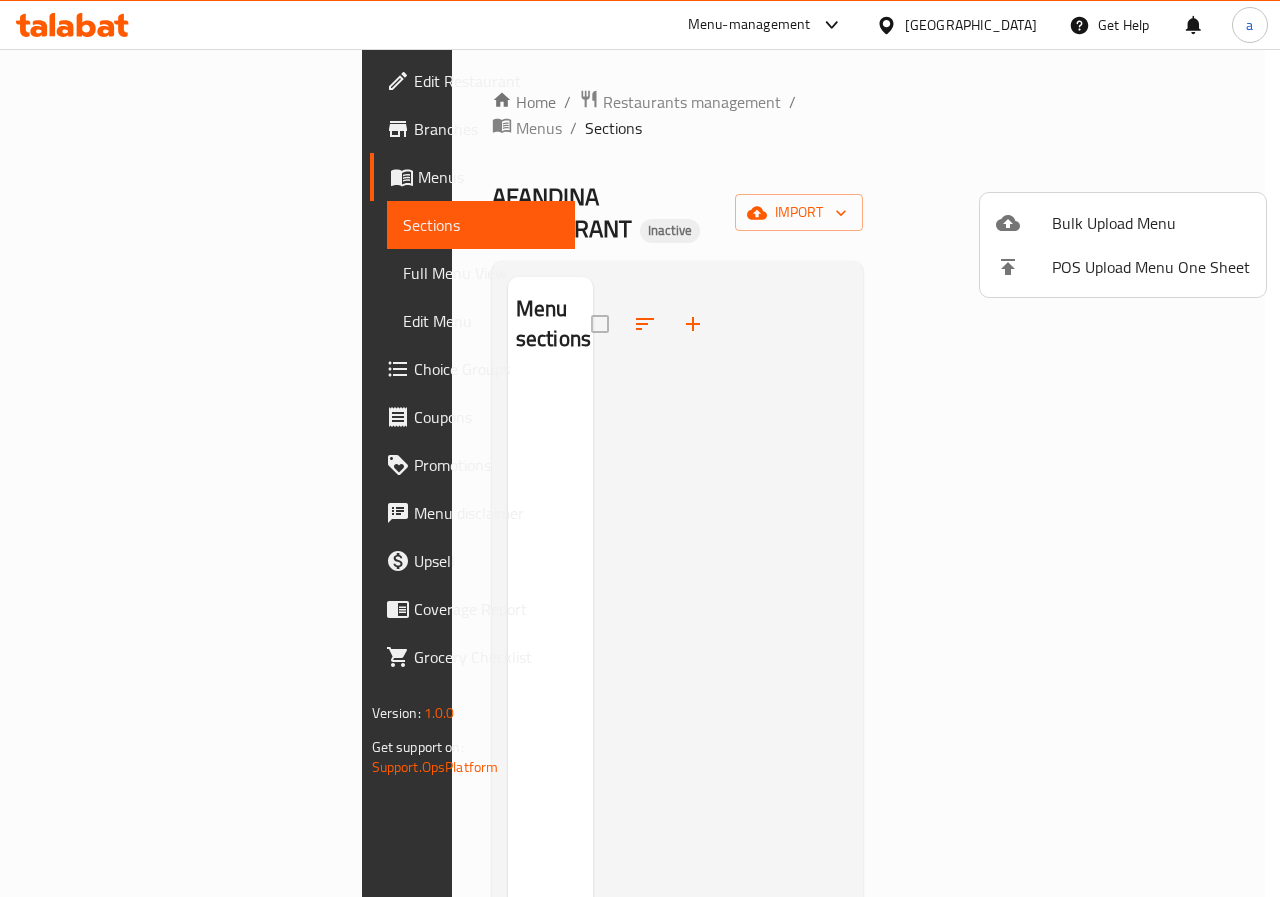 click at bounding box center [640, 448] 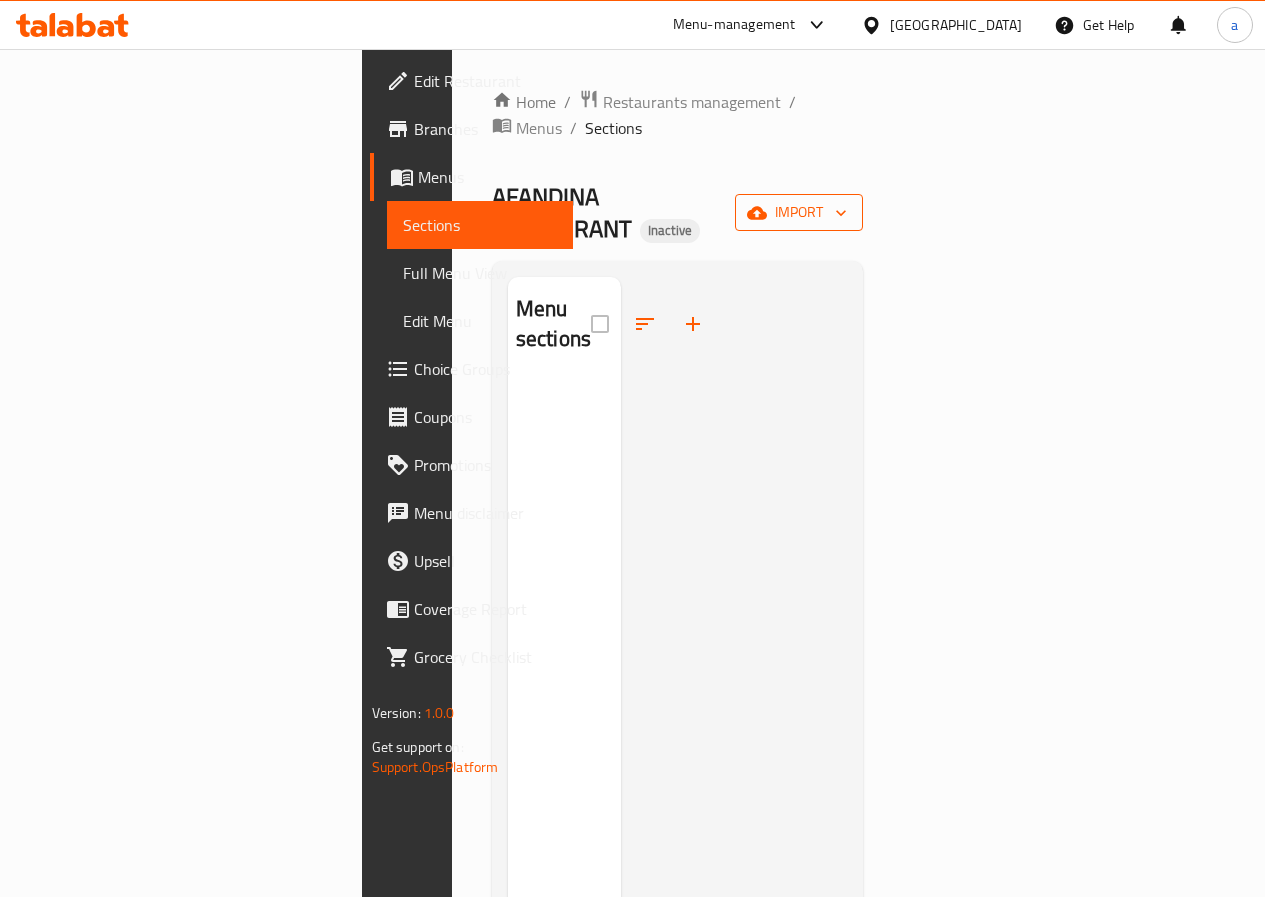 click on "import" at bounding box center [799, 212] 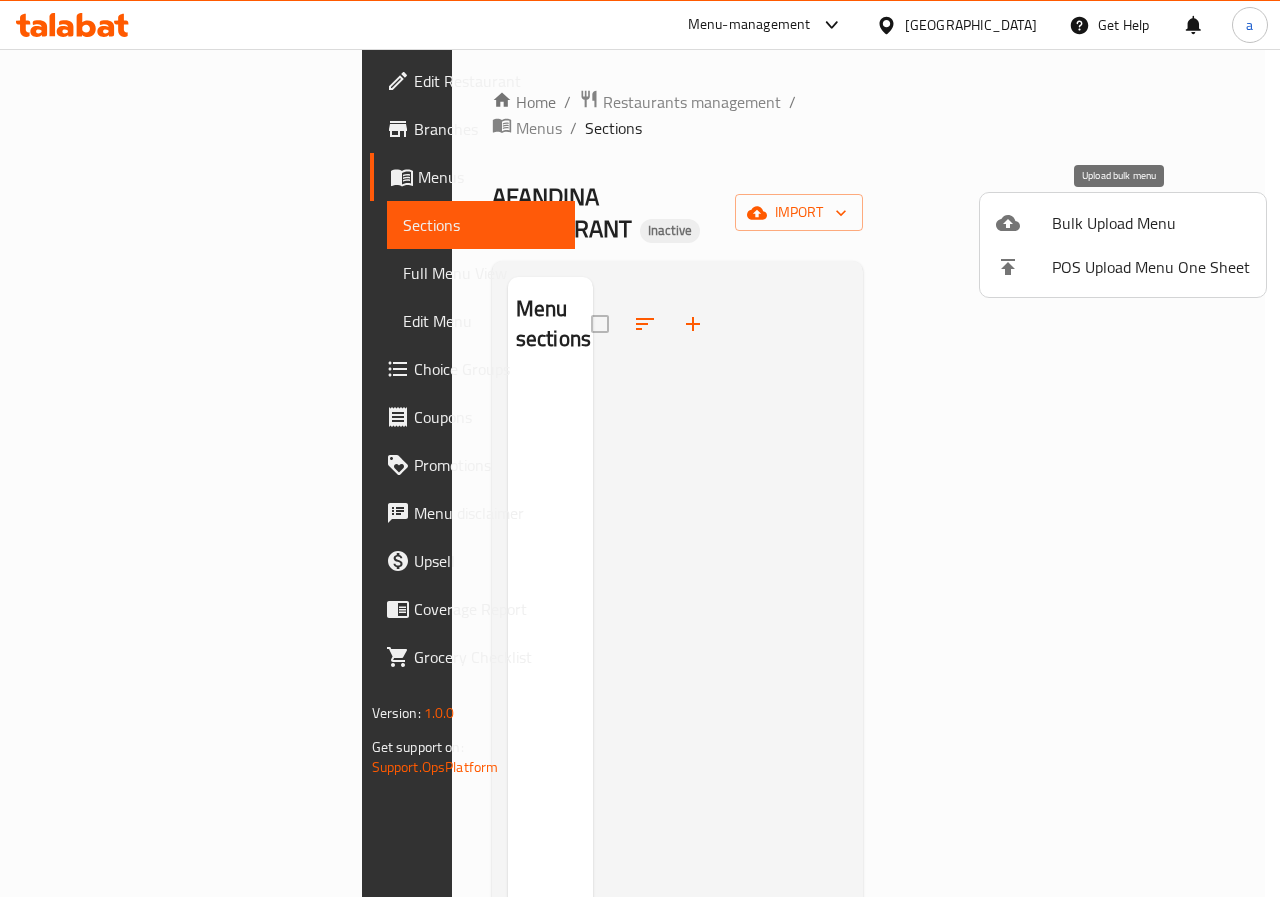 click on "Bulk Upload Menu" at bounding box center [1151, 223] 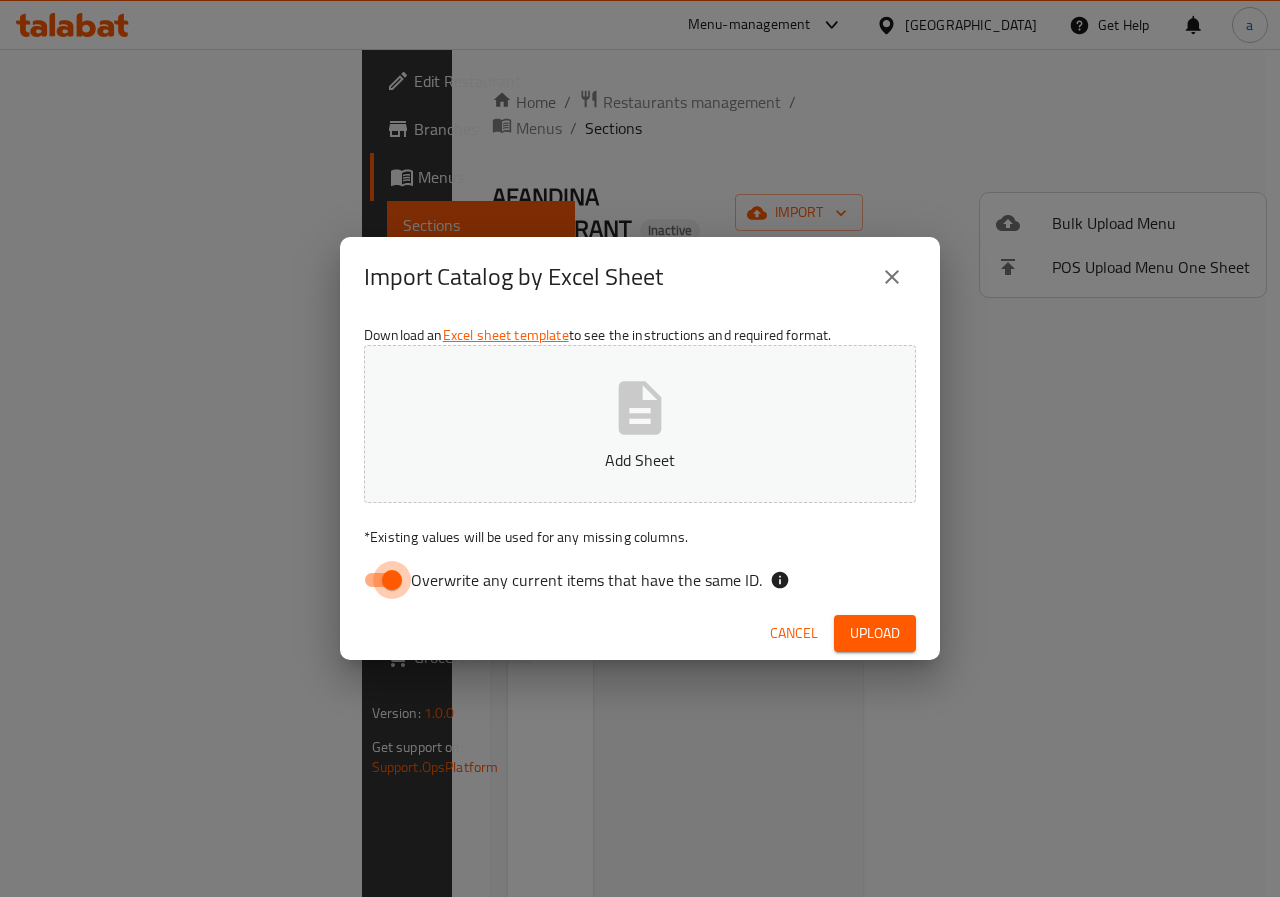 click on "Overwrite any current items that have the same ID." at bounding box center (392, 580) 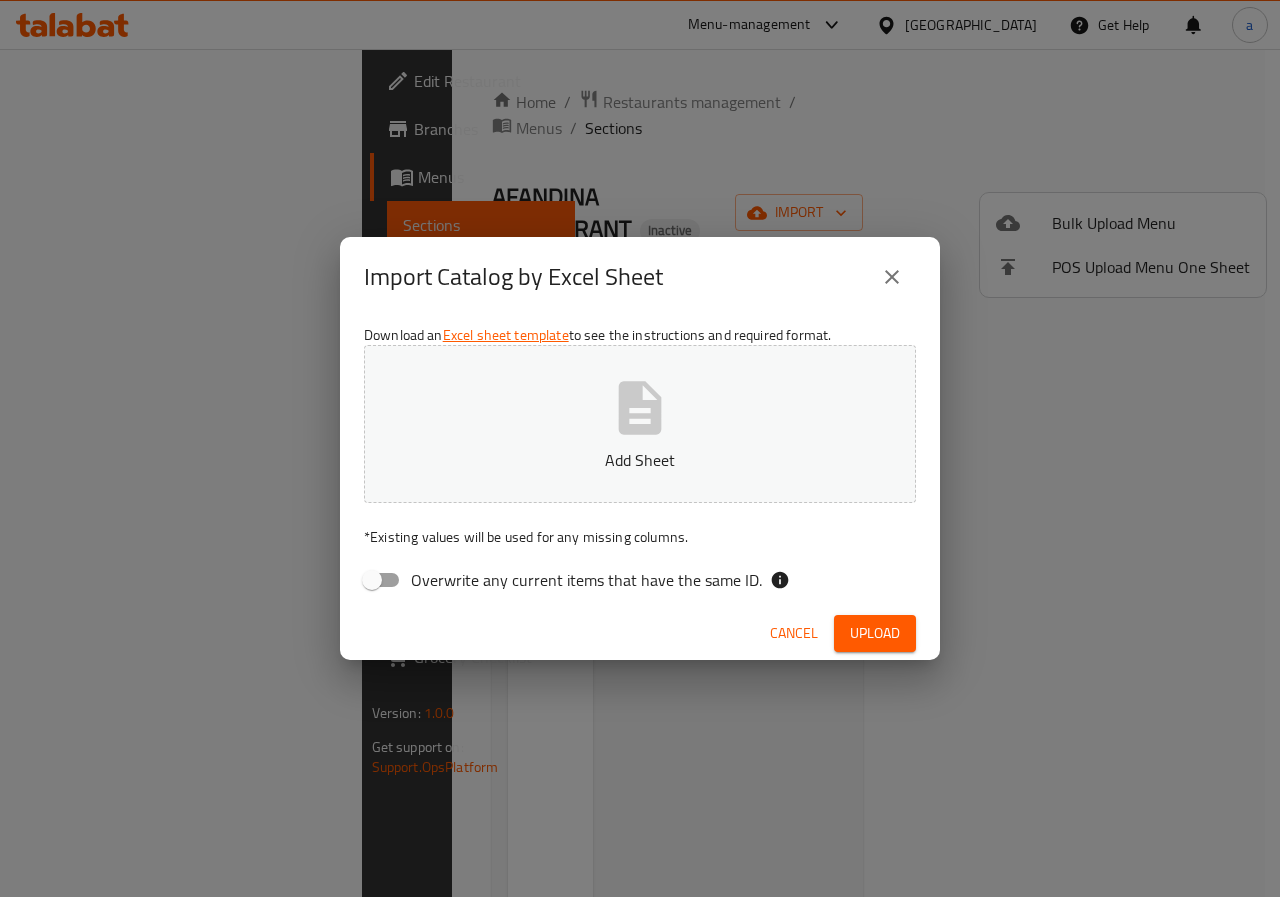 click on "Add Sheet" at bounding box center [640, 424] 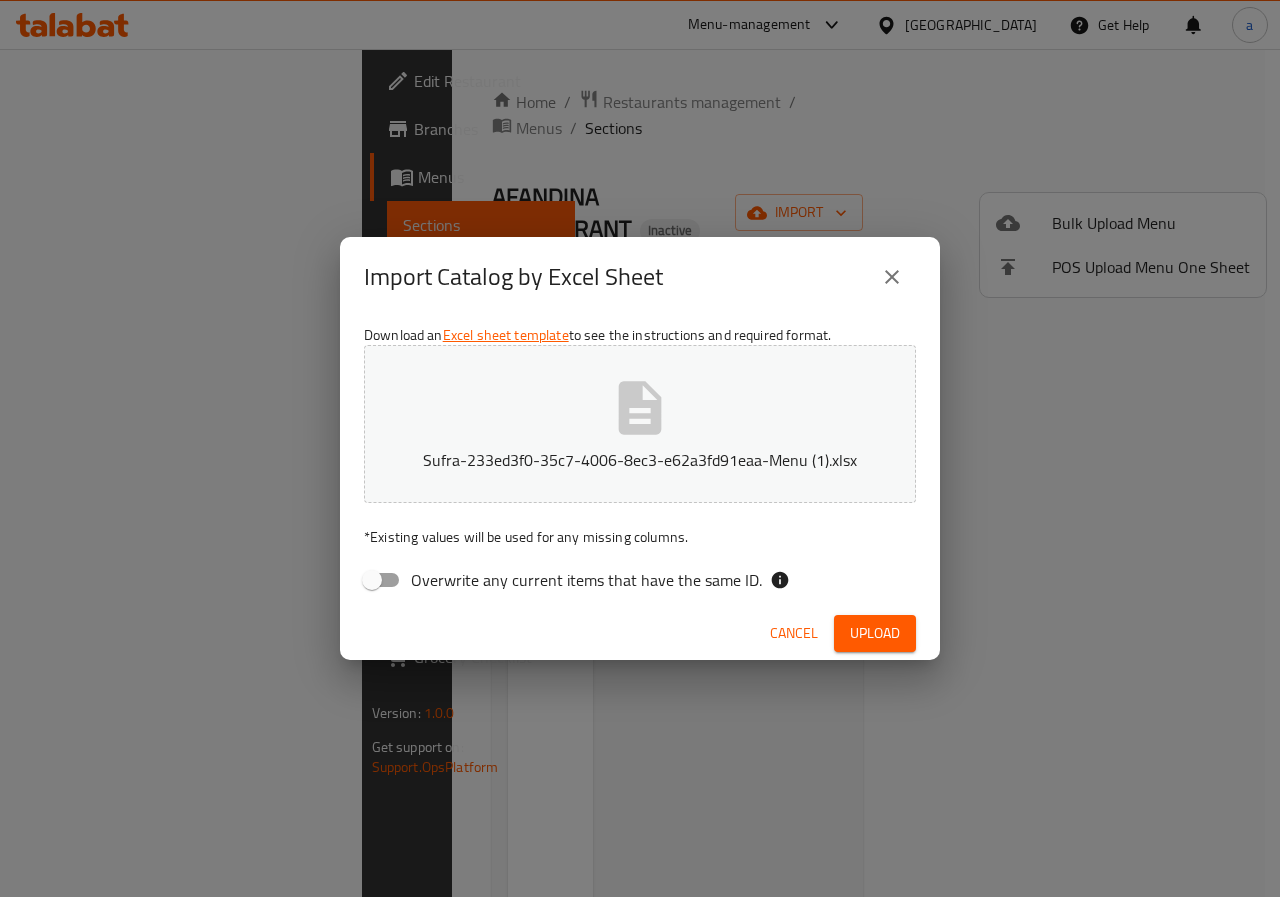 click on "Upload" at bounding box center [875, 633] 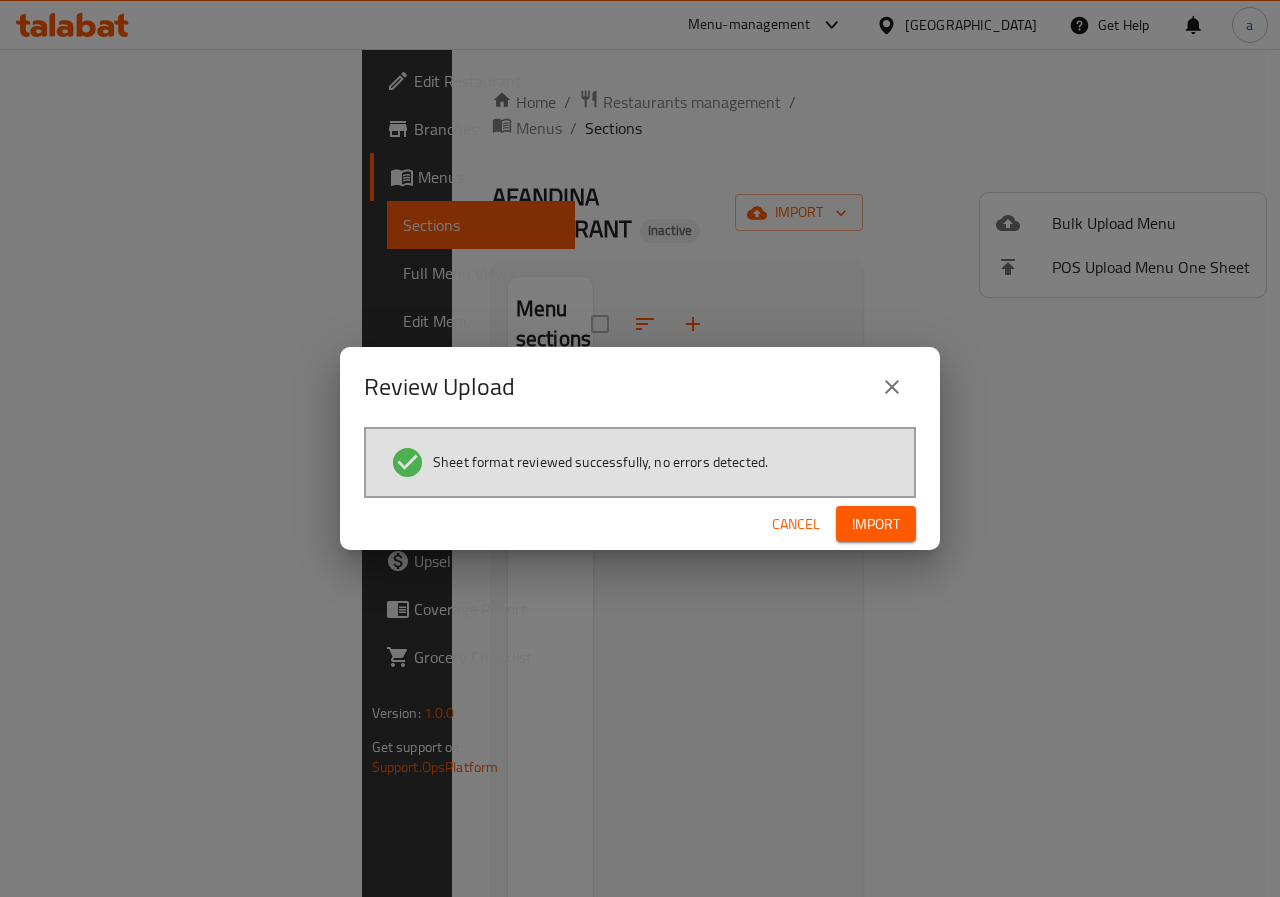 click on "Import" at bounding box center (876, 524) 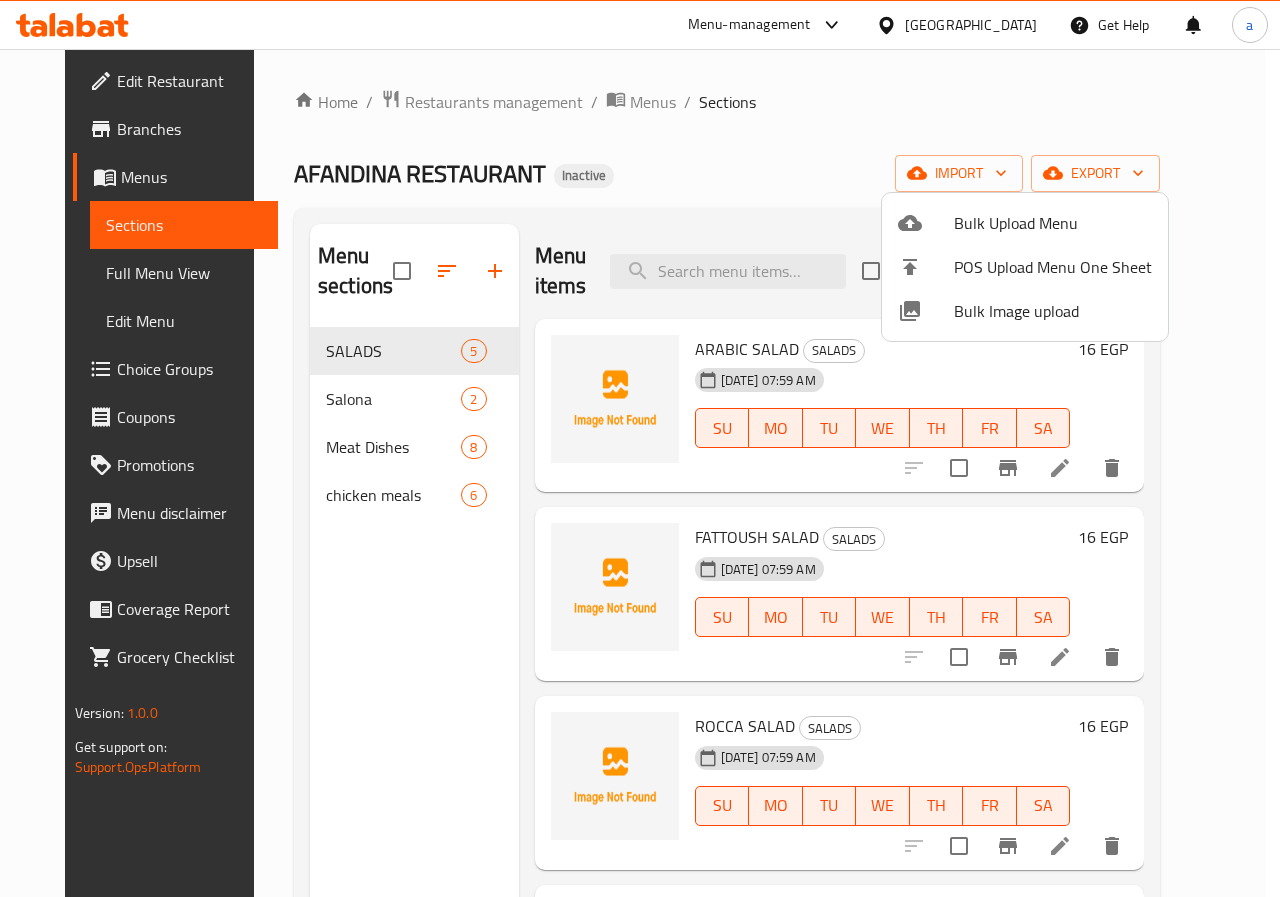 click at bounding box center (640, 448) 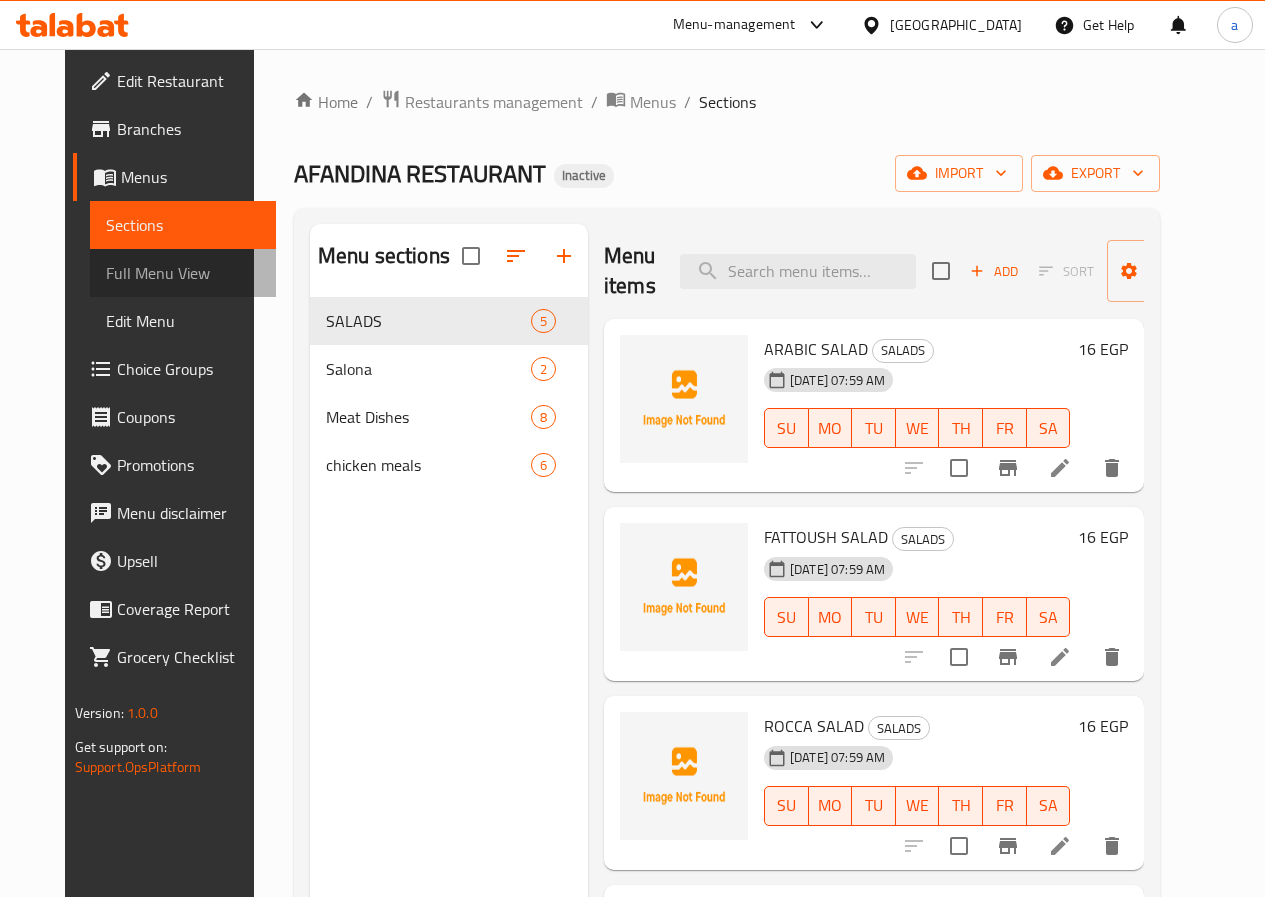 click on "Full Menu View" at bounding box center (183, 273) 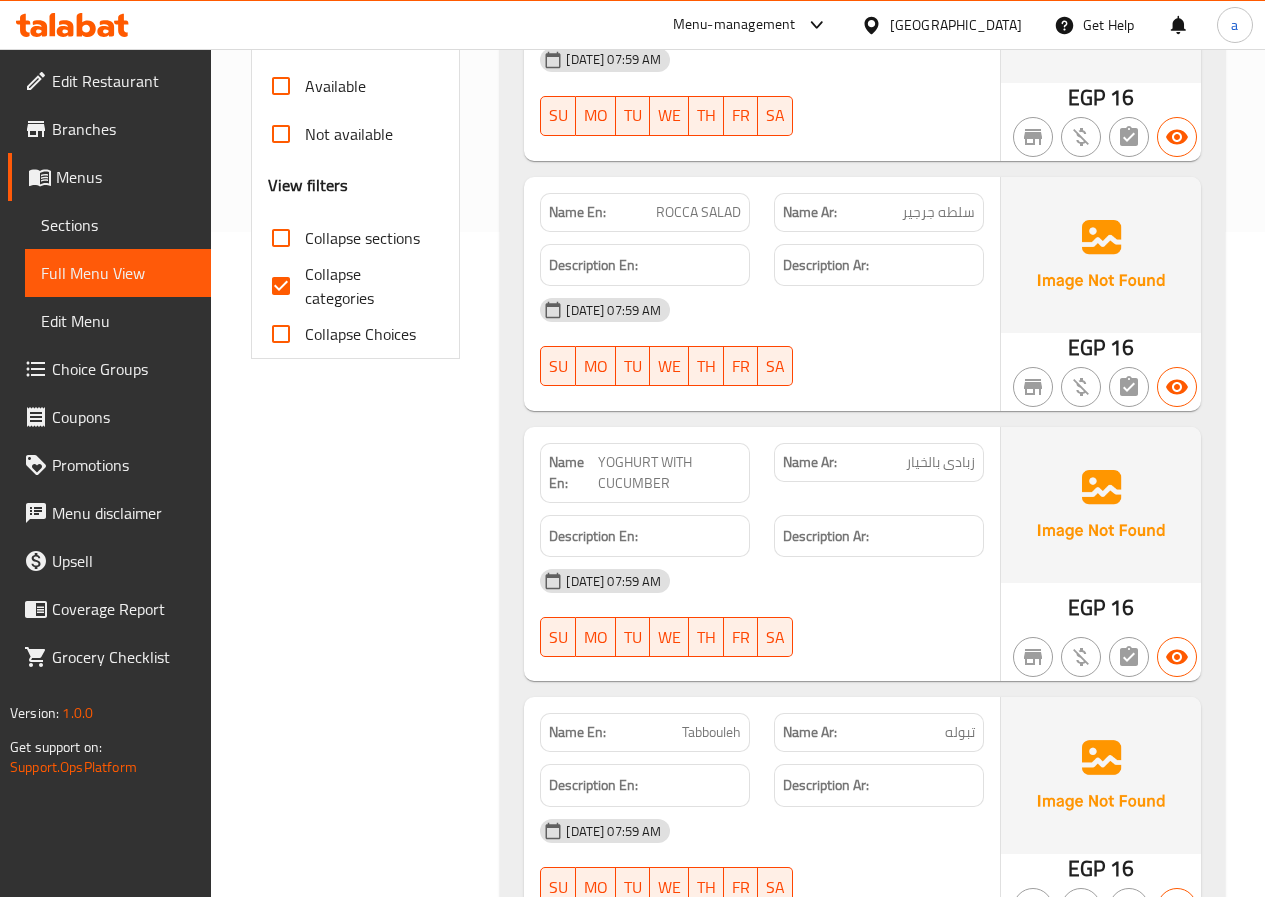 scroll, scrollTop: 700, scrollLeft: 0, axis: vertical 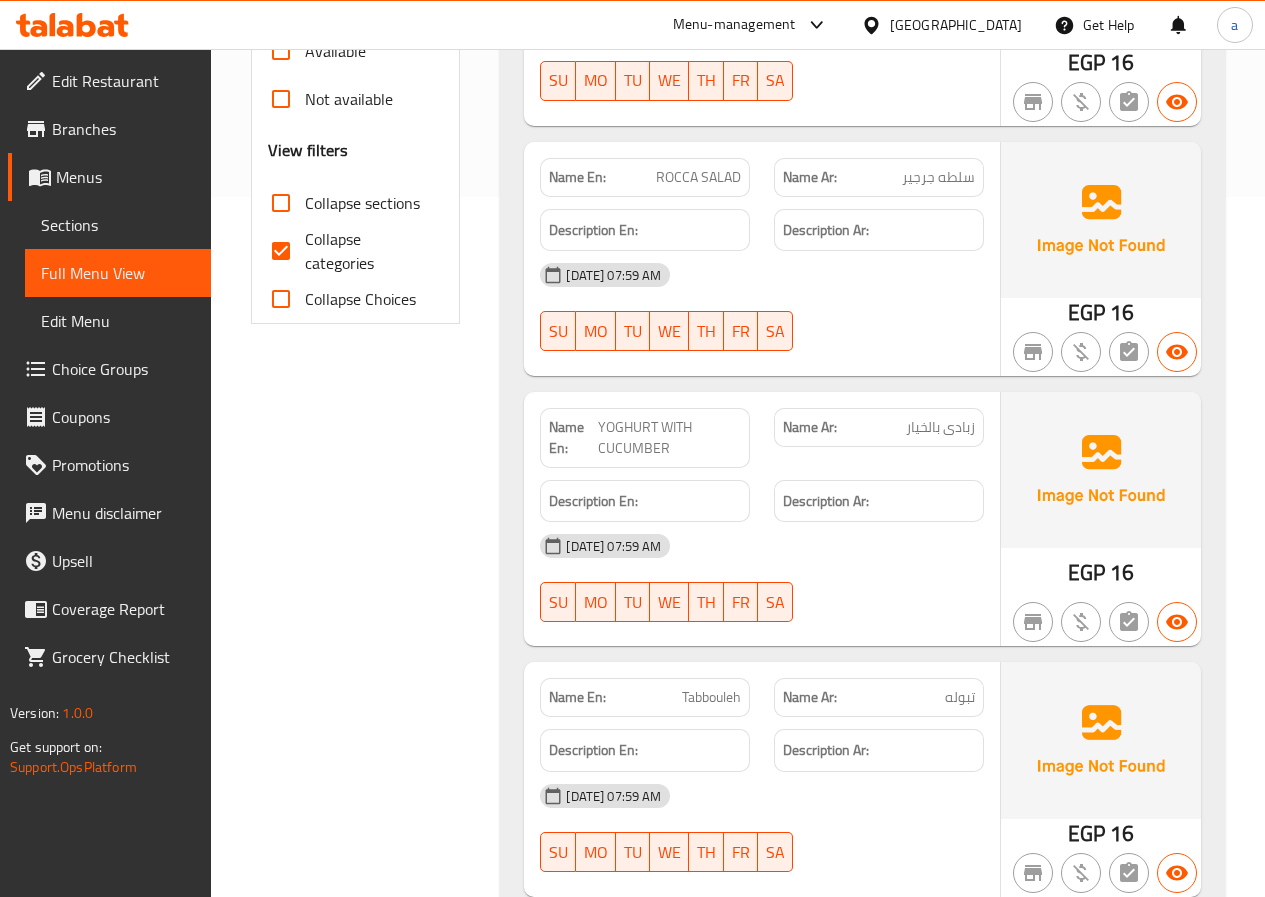 click on "YOGHURT WITH CUCUMBER" at bounding box center [669, 438] 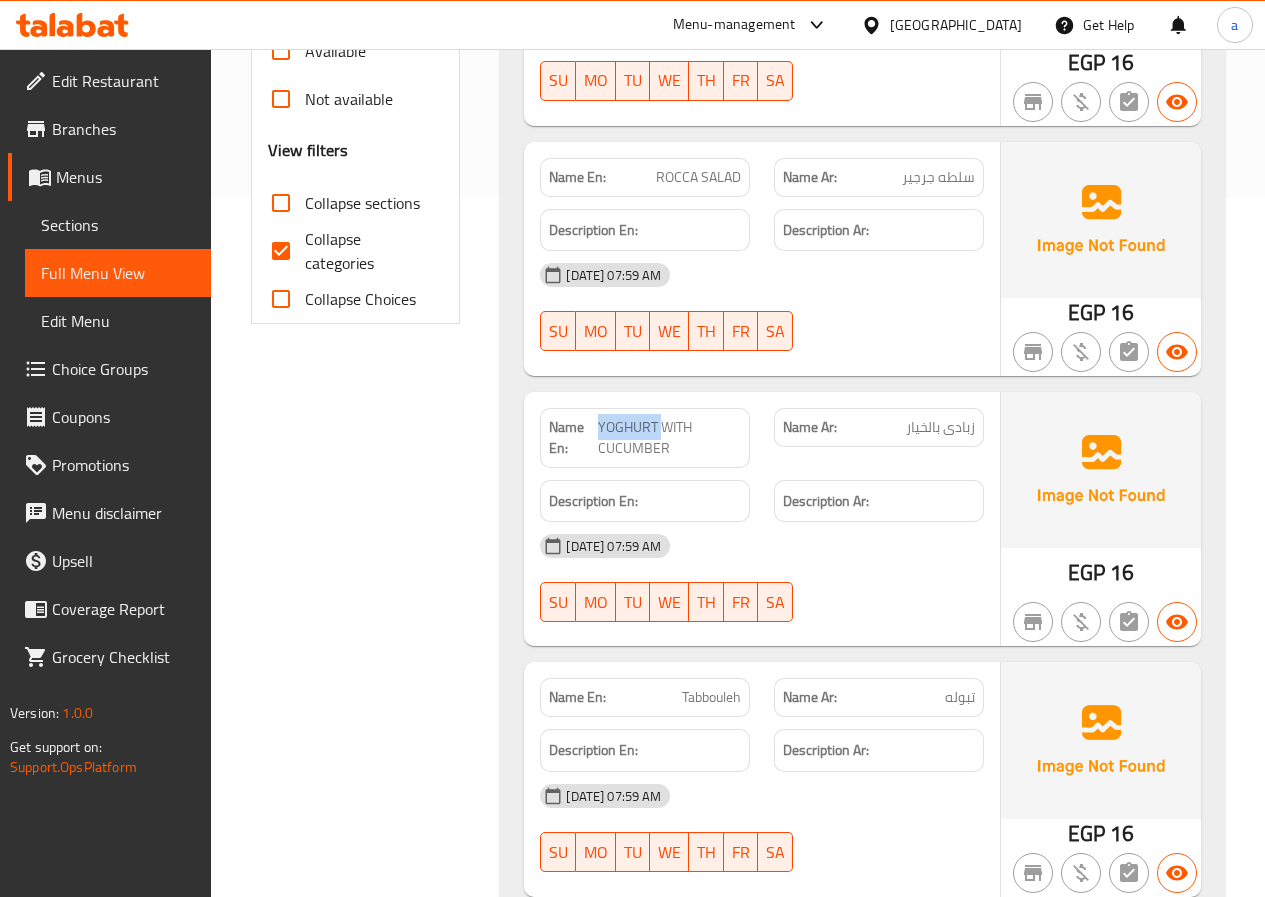 click on "YOGHURT WITH CUCUMBER" at bounding box center [669, 438] 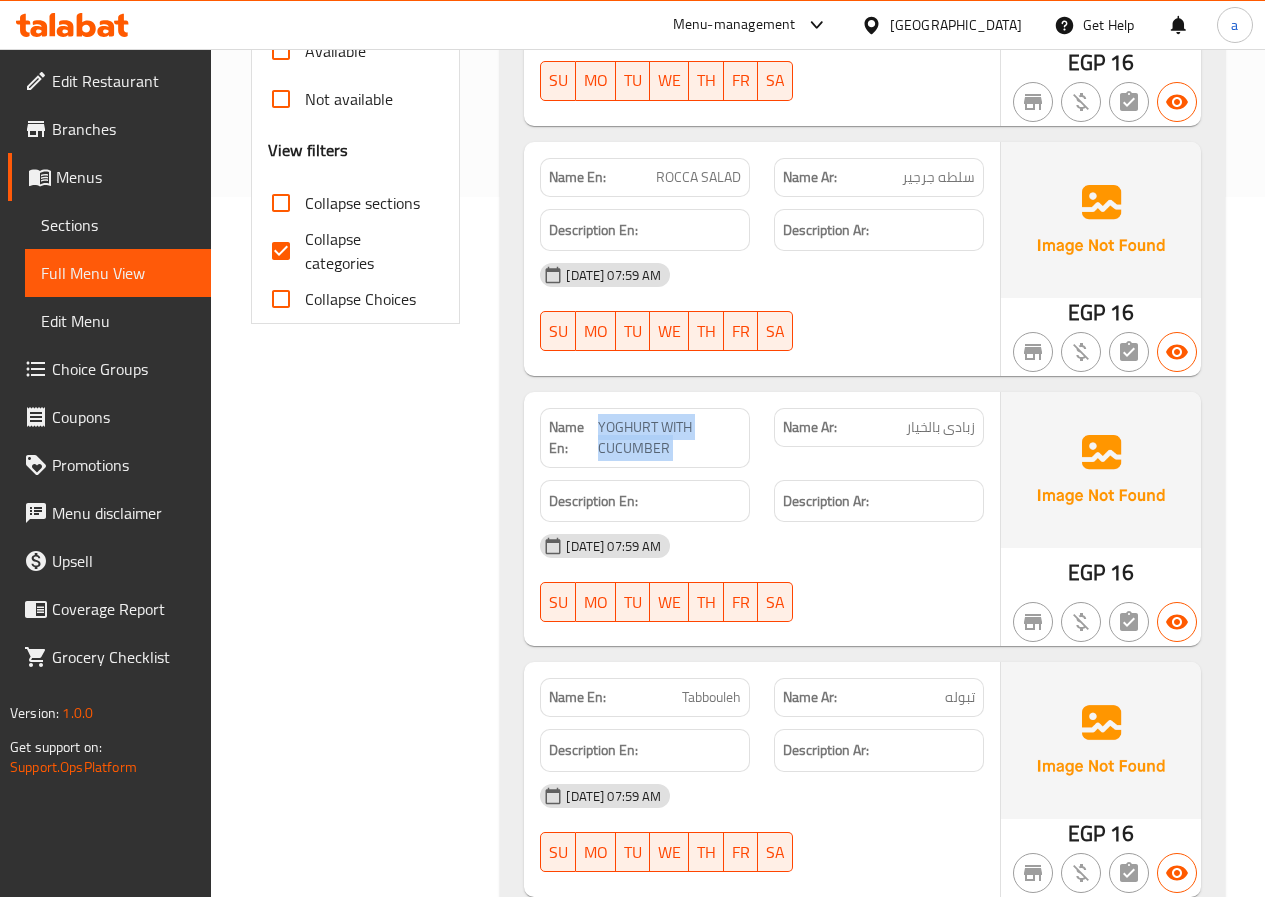 click on "YOGHURT WITH CUCUMBER" at bounding box center [669, 438] 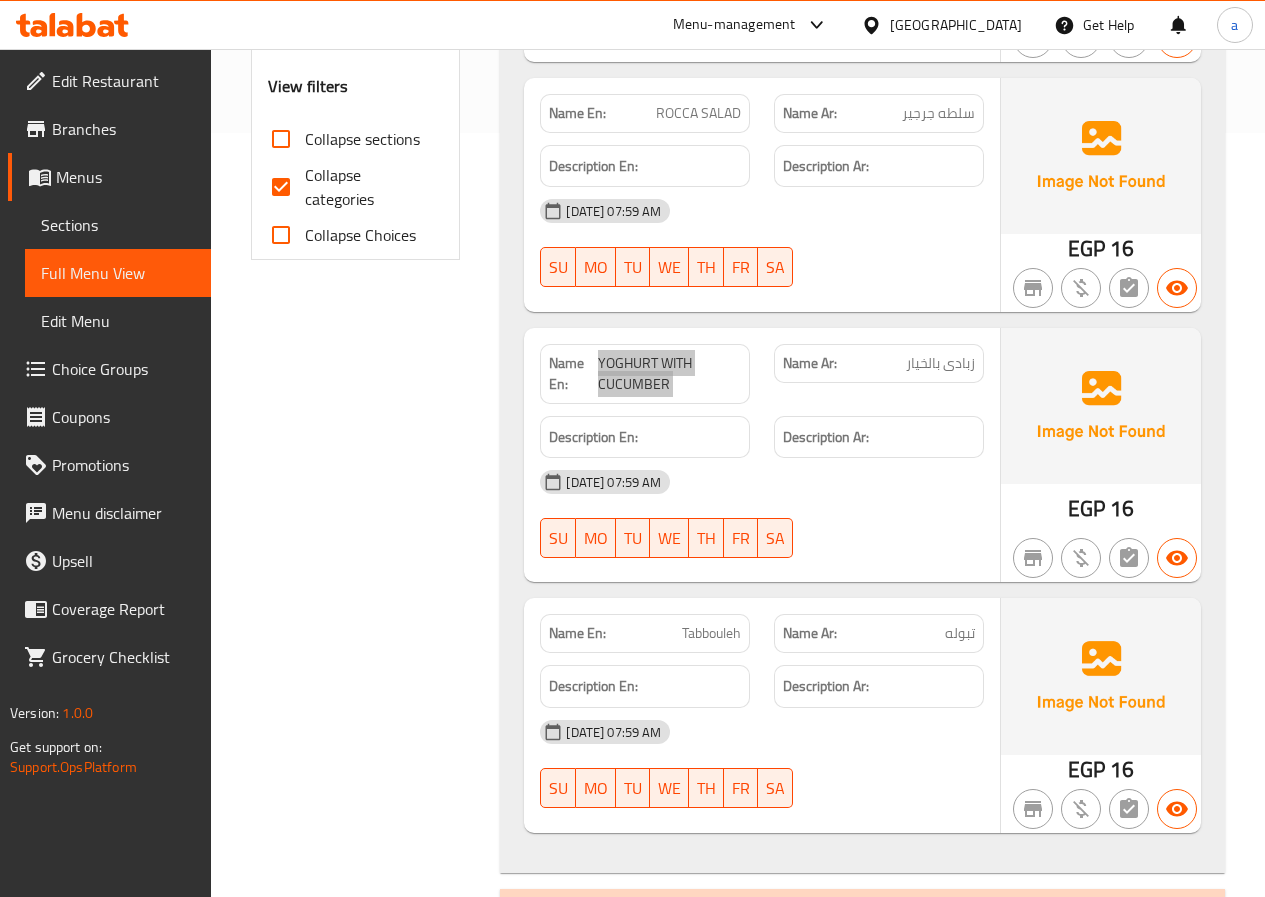 scroll, scrollTop: 800, scrollLeft: 0, axis: vertical 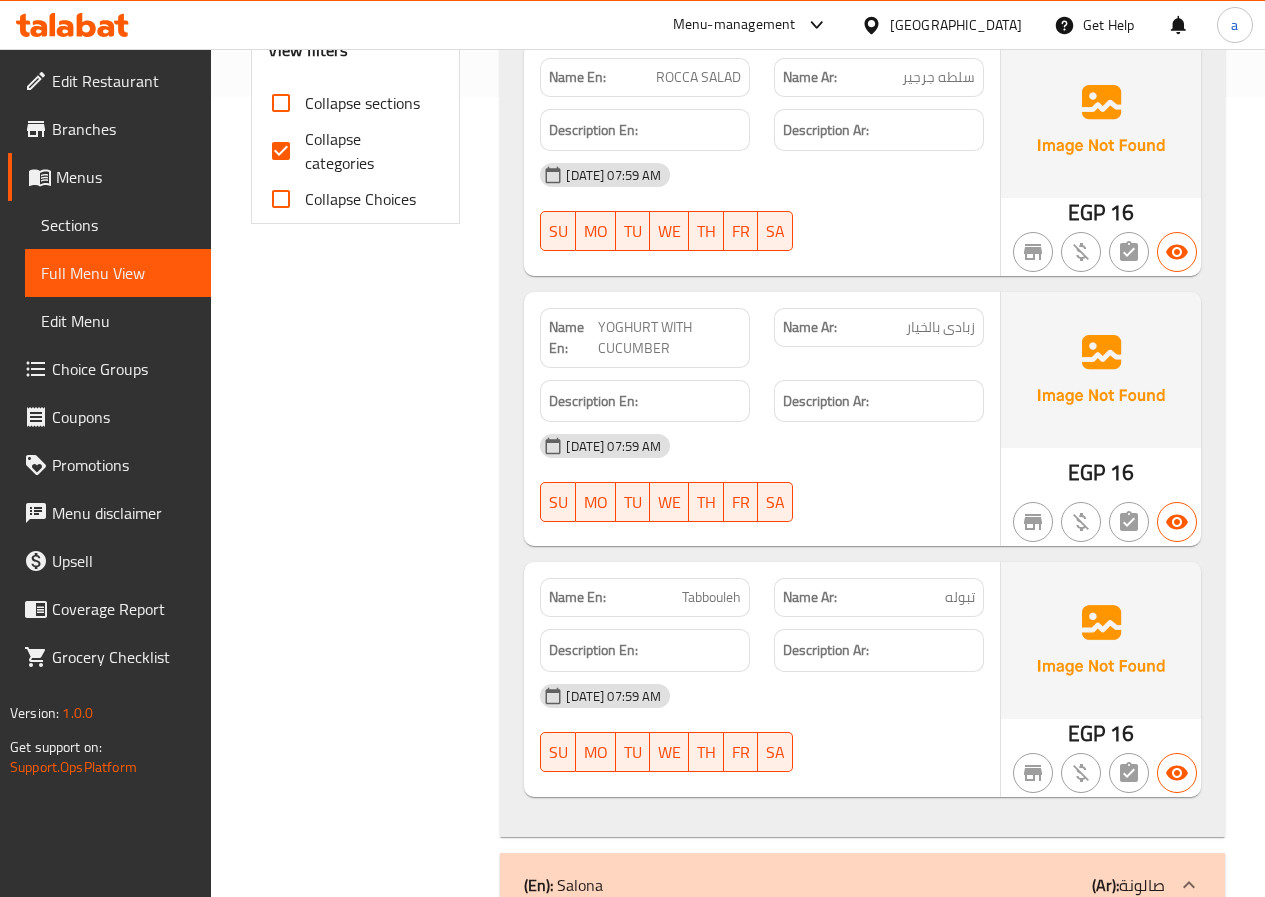 click at bounding box center [879, 522] 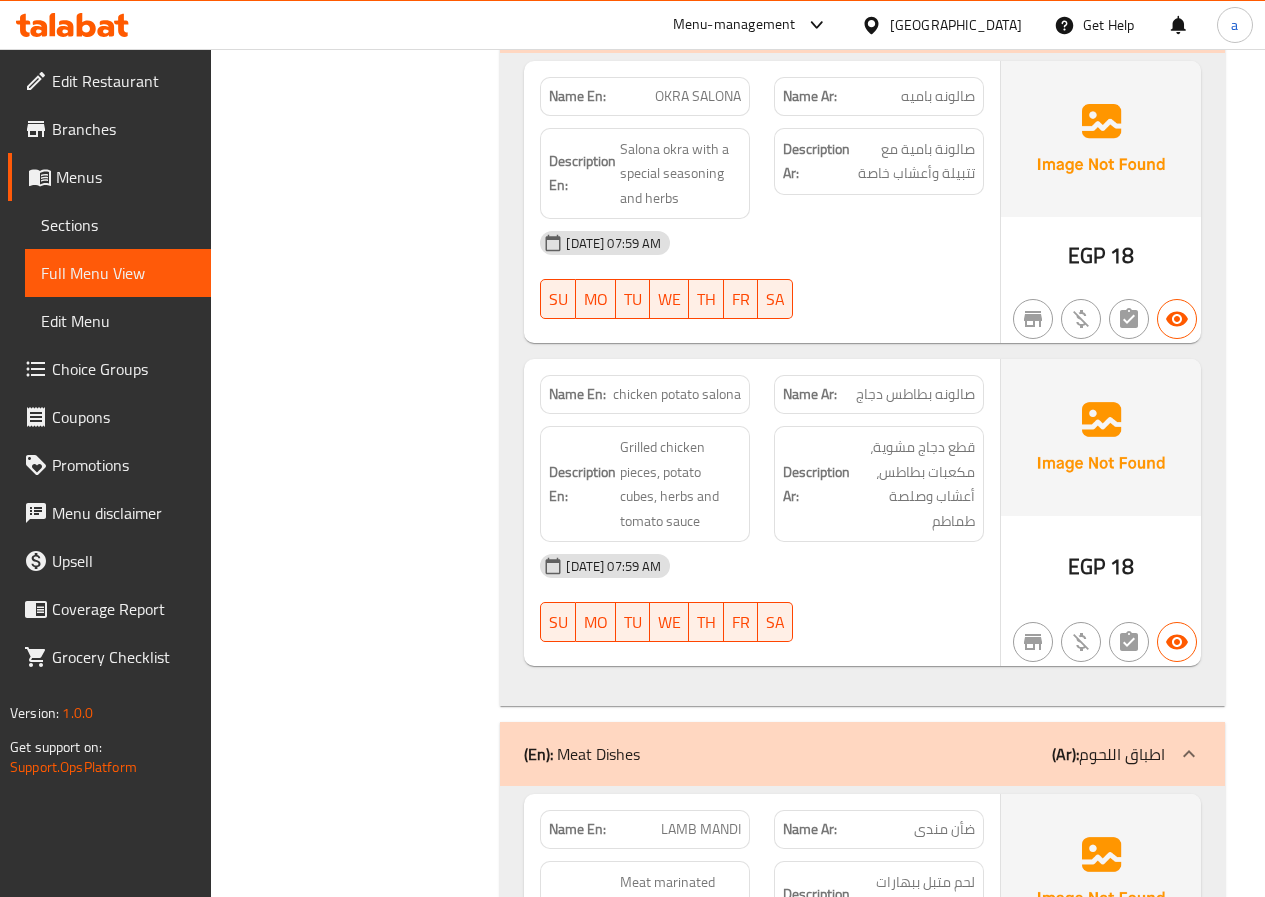 scroll, scrollTop: 1700, scrollLeft: 0, axis: vertical 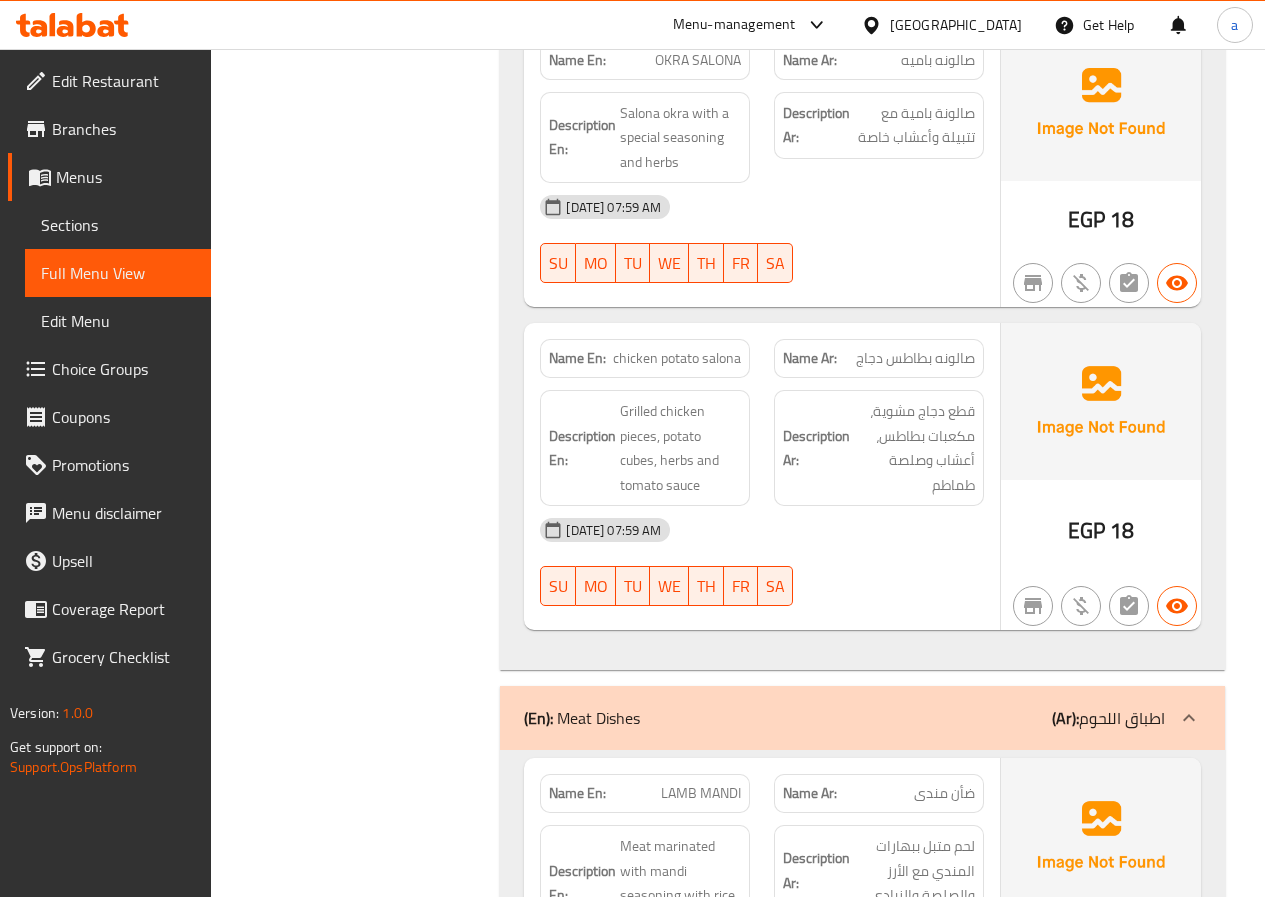 click on "chicken potato salona" at bounding box center [688, -1074] 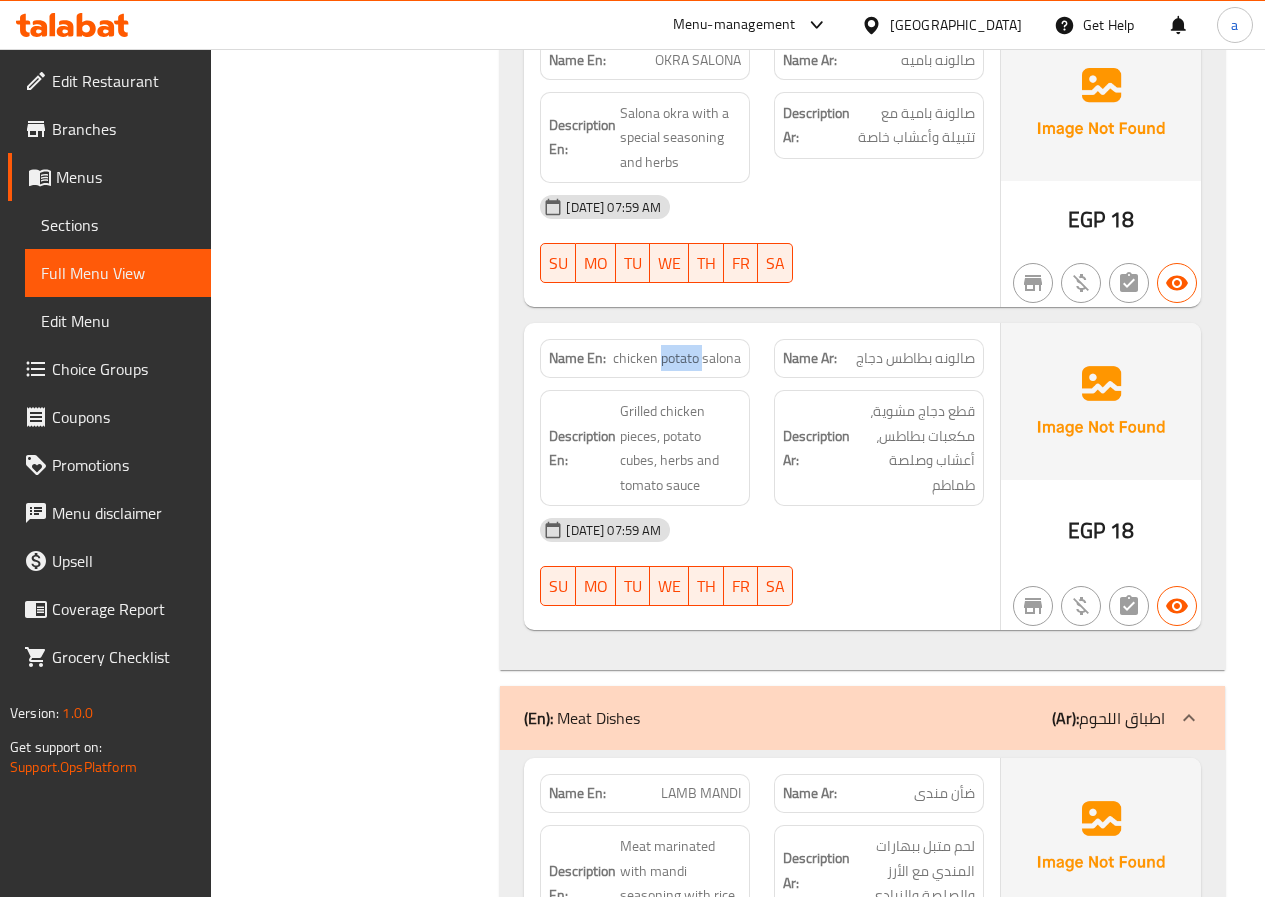 click on "chicken potato salona" at bounding box center [688, -1074] 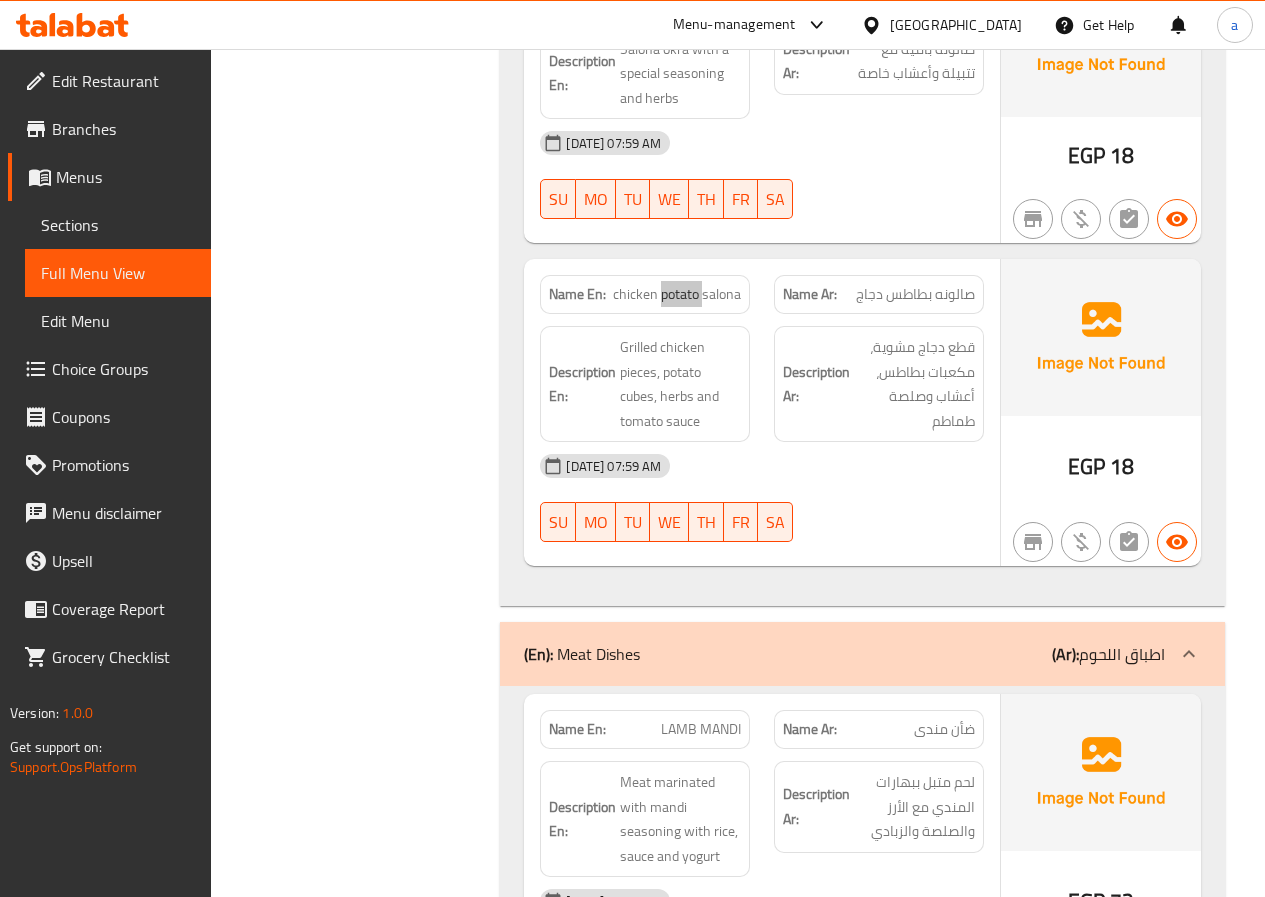 scroll, scrollTop: 1800, scrollLeft: 0, axis: vertical 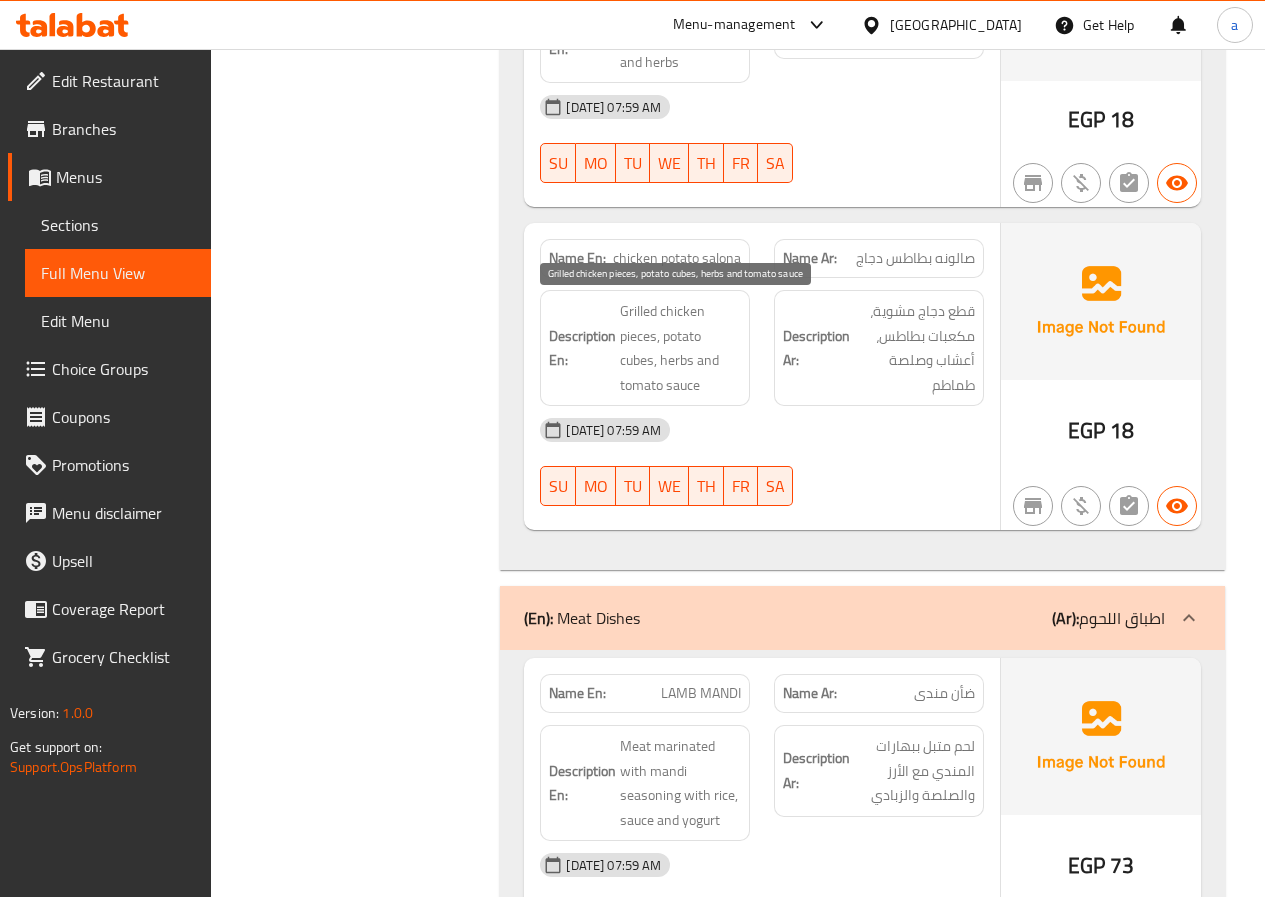 click on "Grilled chicken pieces, potato cubes, herbs and tomato sauce" at bounding box center [680, 348] 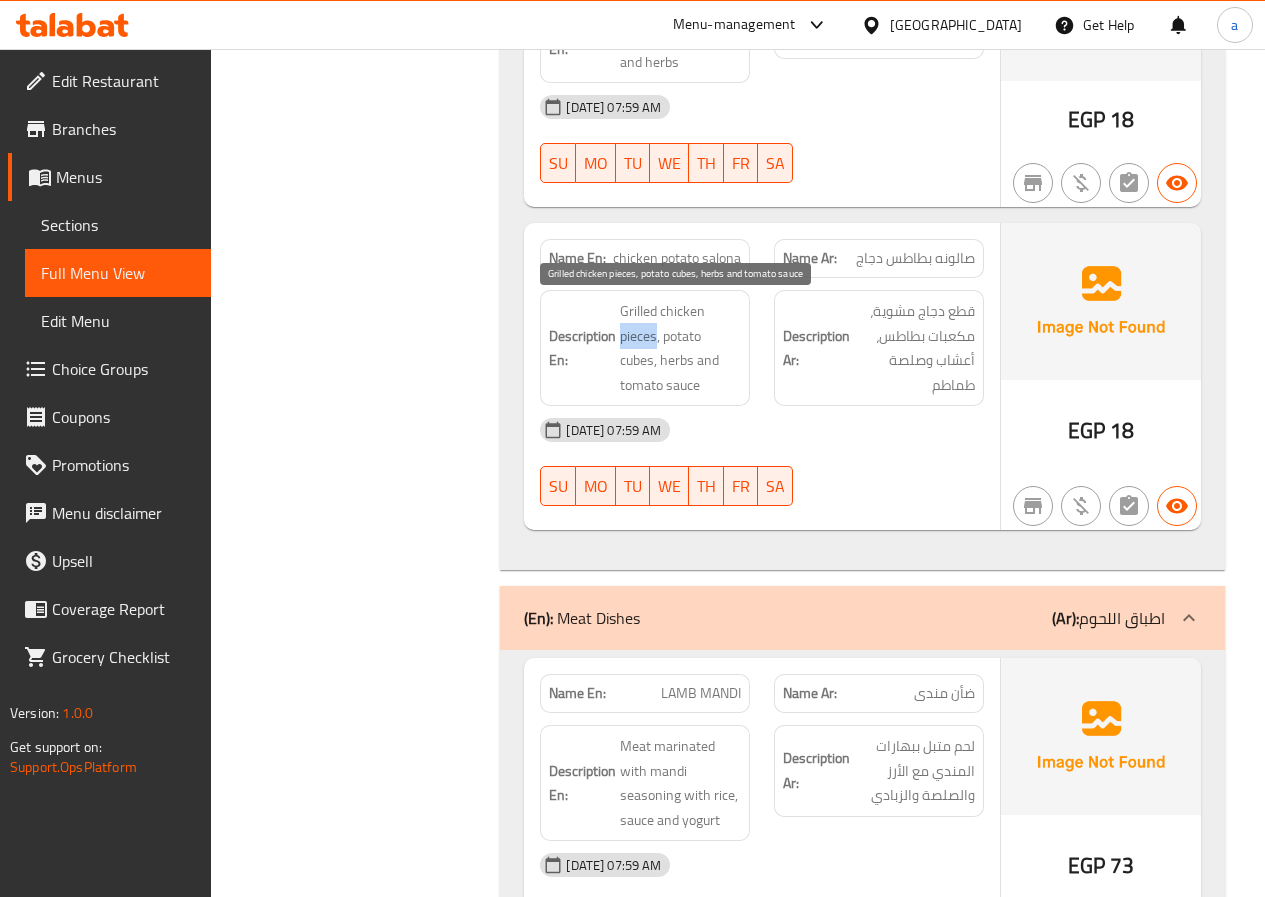 click on "Grilled chicken pieces, potato cubes, herbs and tomato sauce" at bounding box center (680, 348) 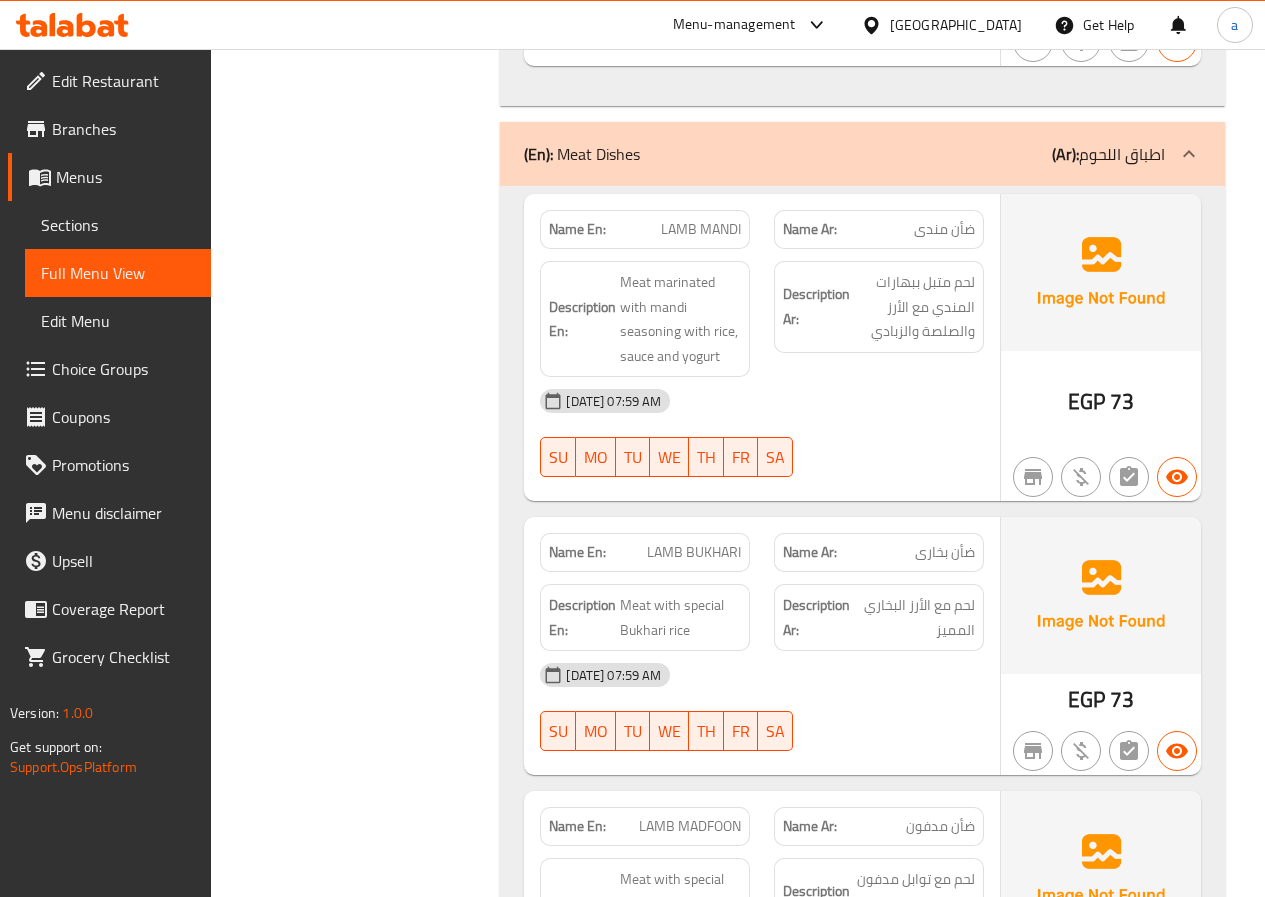 scroll, scrollTop: 2300, scrollLeft: 0, axis: vertical 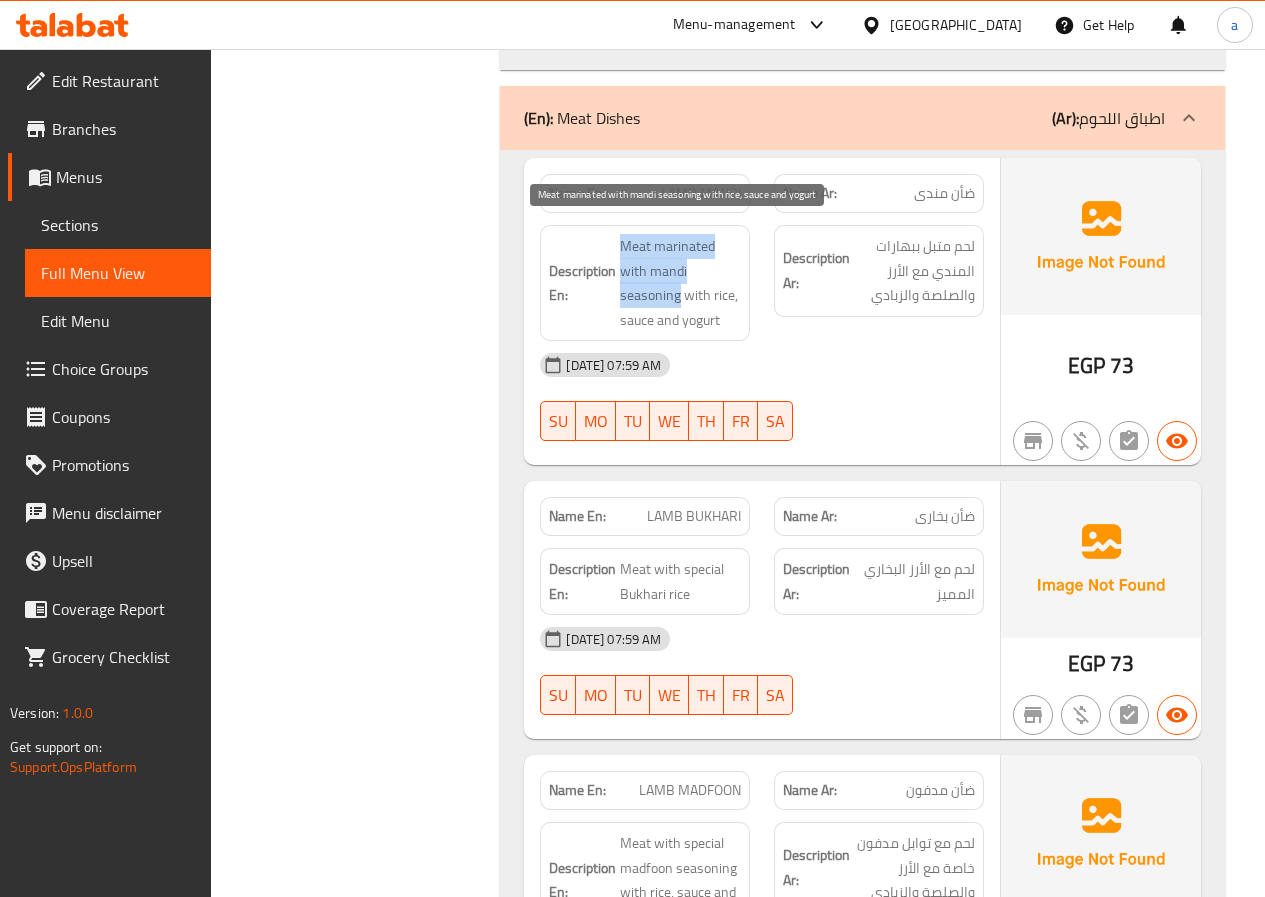 drag, startPoint x: 625, startPoint y: 243, endPoint x: 678, endPoint y: 290, distance: 70.837845 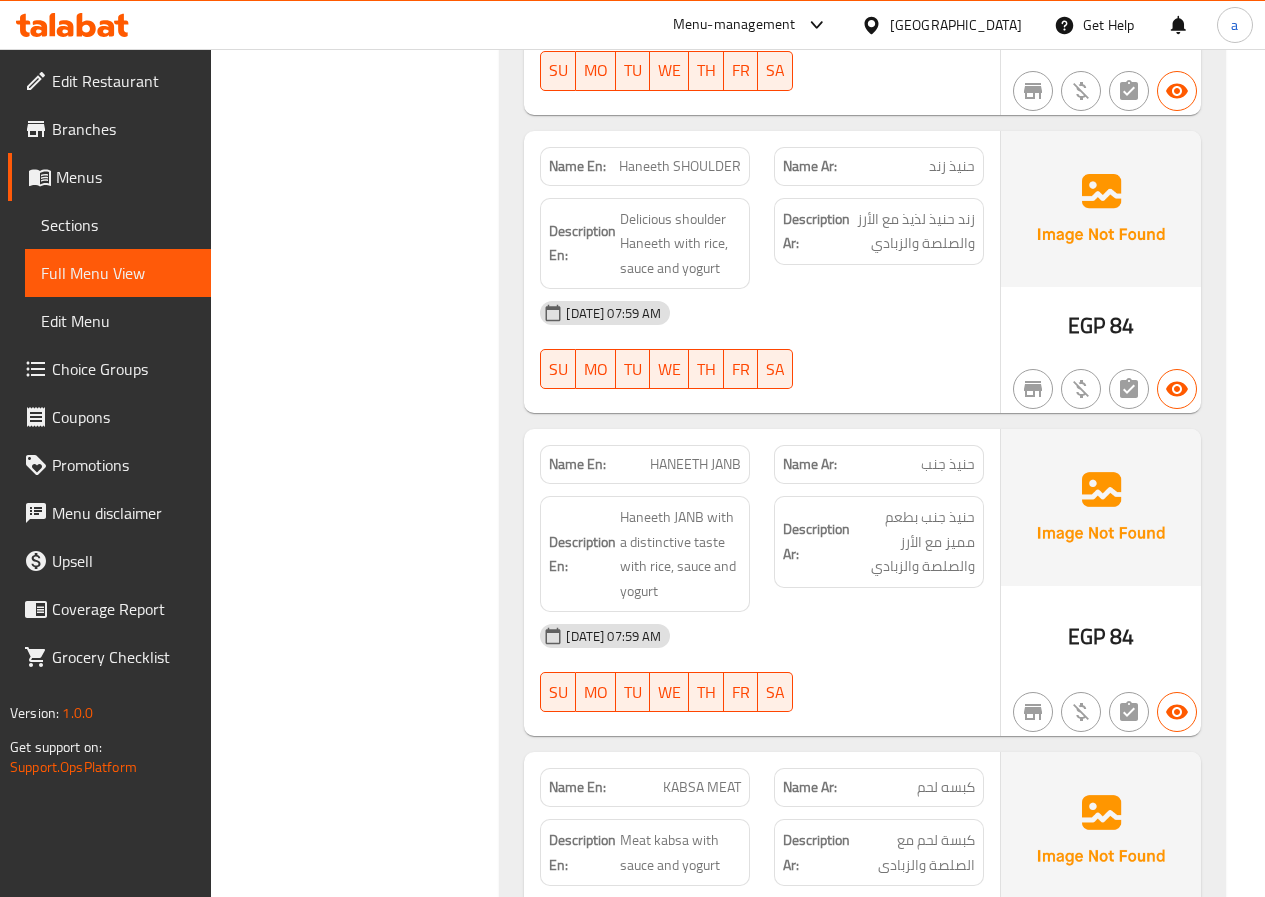 scroll, scrollTop: 3900, scrollLeft: 0, axis: vertical 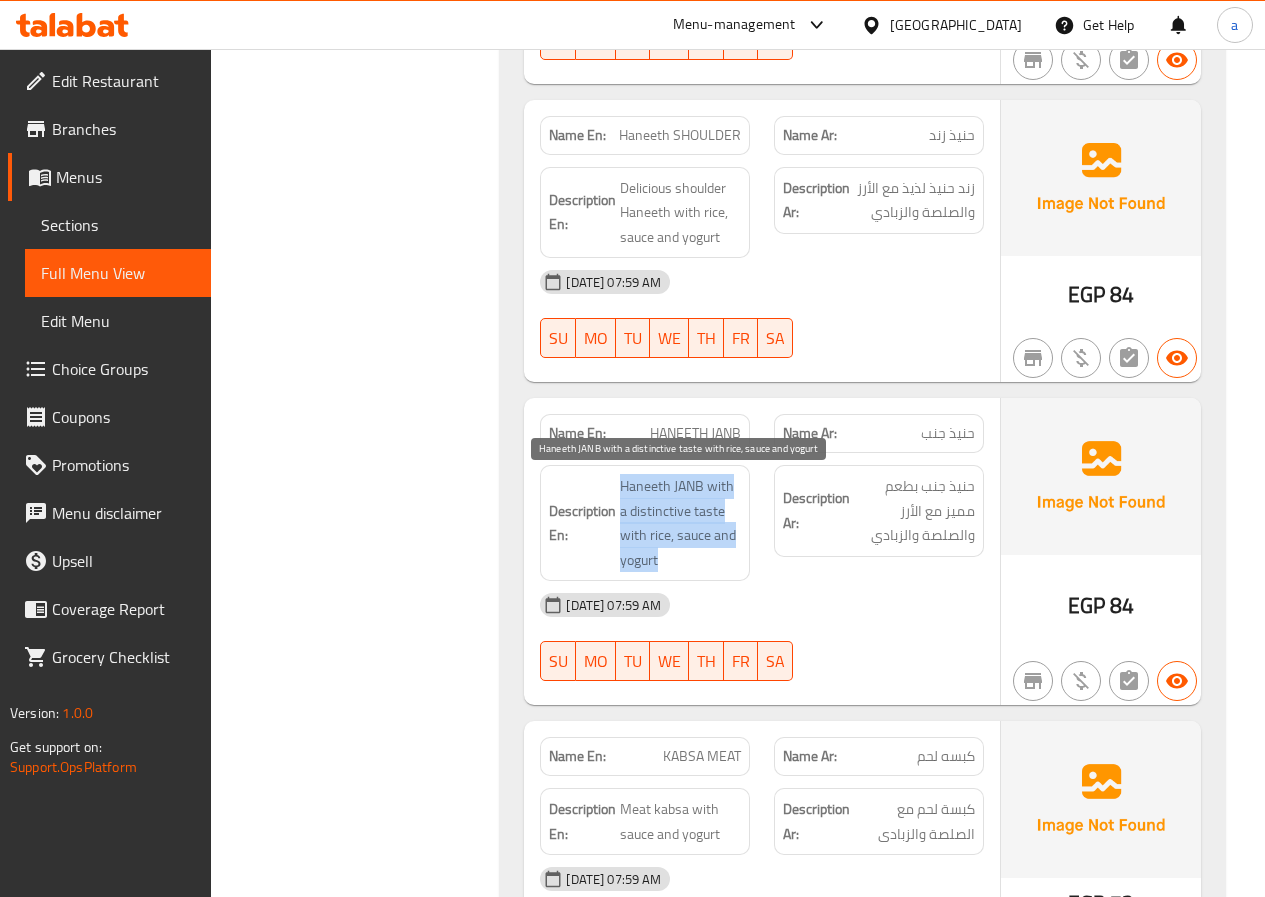 drag, startPoint x: 622, startPoint y: 483, endPoint x: 701, endPoint y: 552, distance: 104.89042 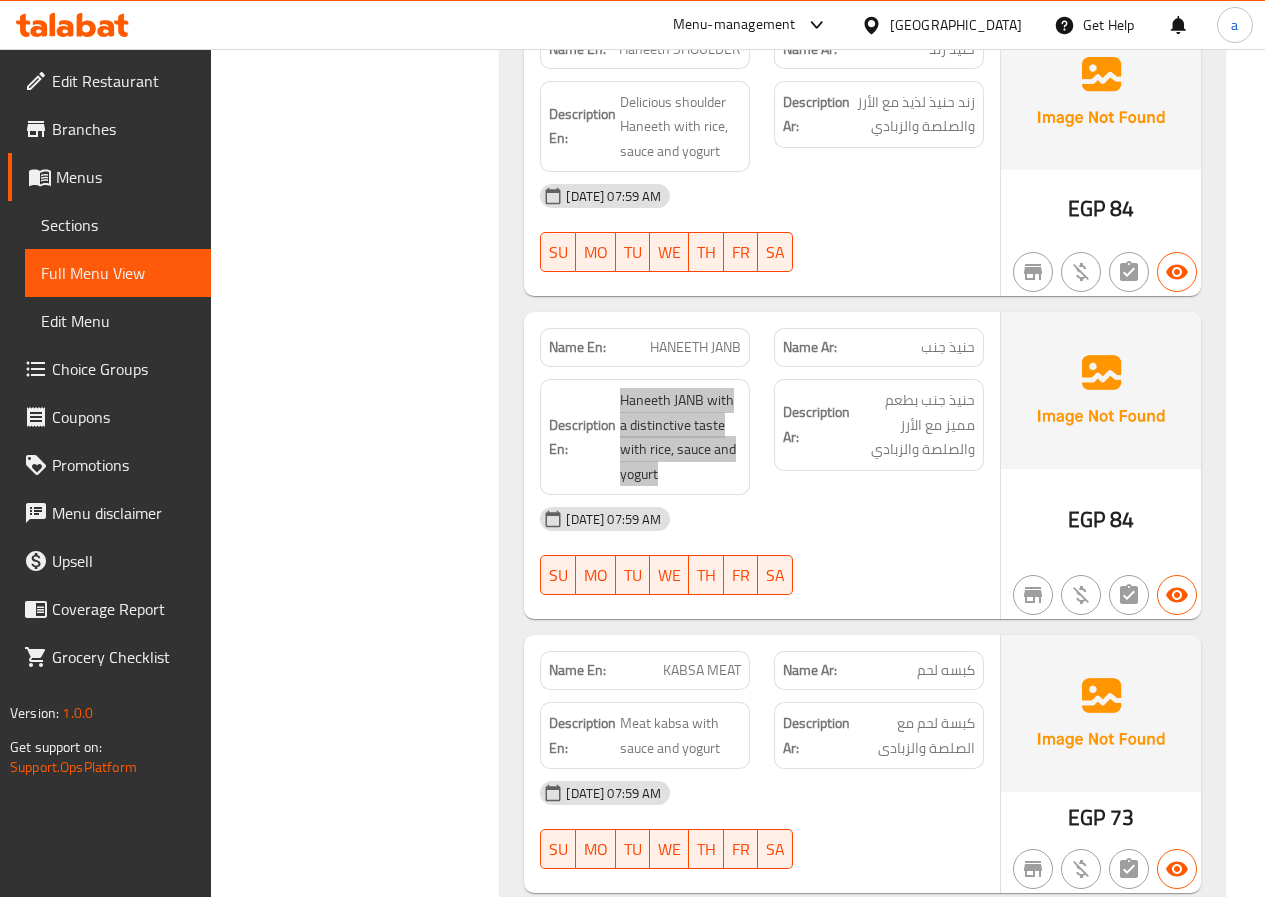 scroll, scrollTop: 4000, scrollLeft: 0, axis: vertical 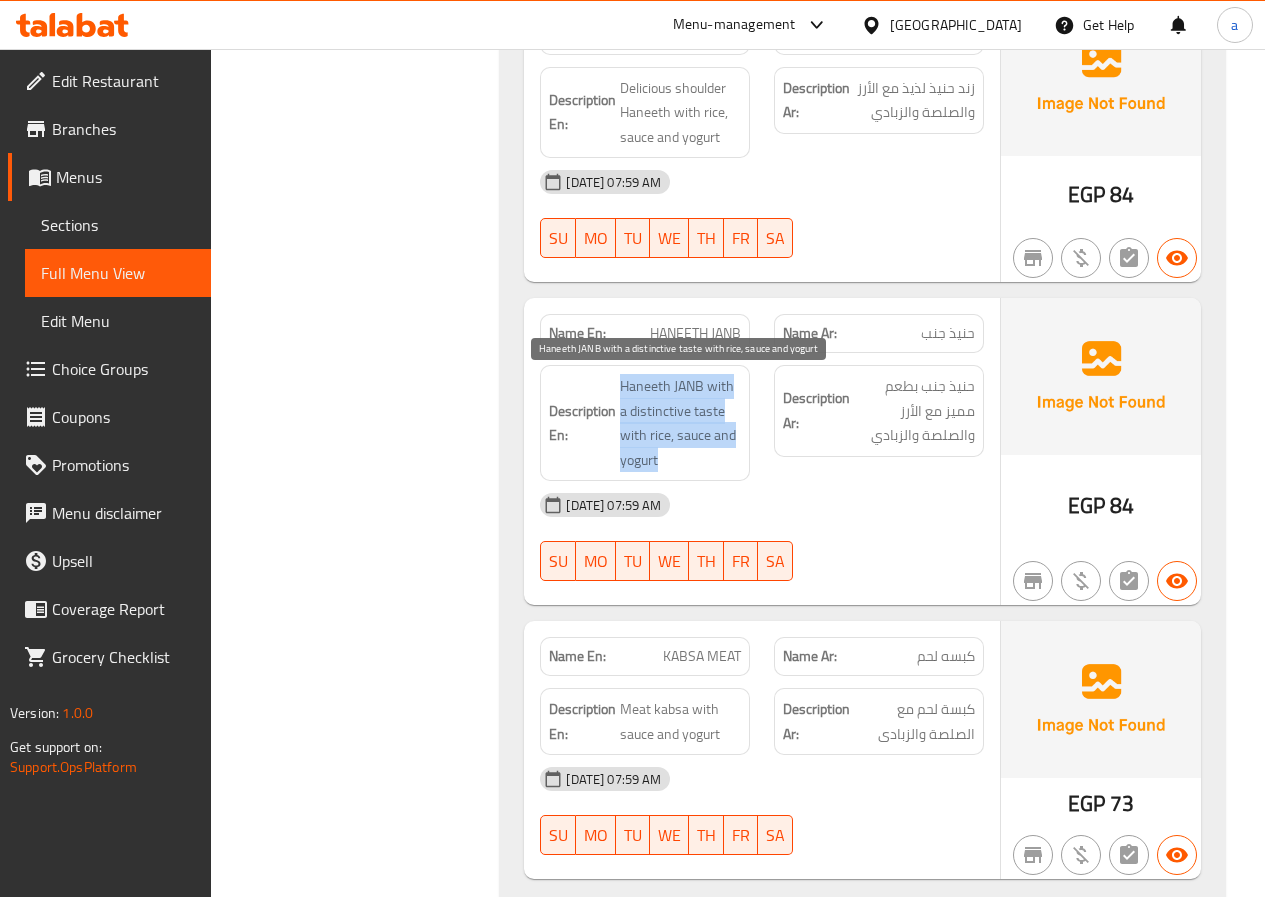 click on "Haneeth JANB with a distinctive taste with rice, sauce and yogurt" at bounding box center [680, 423] 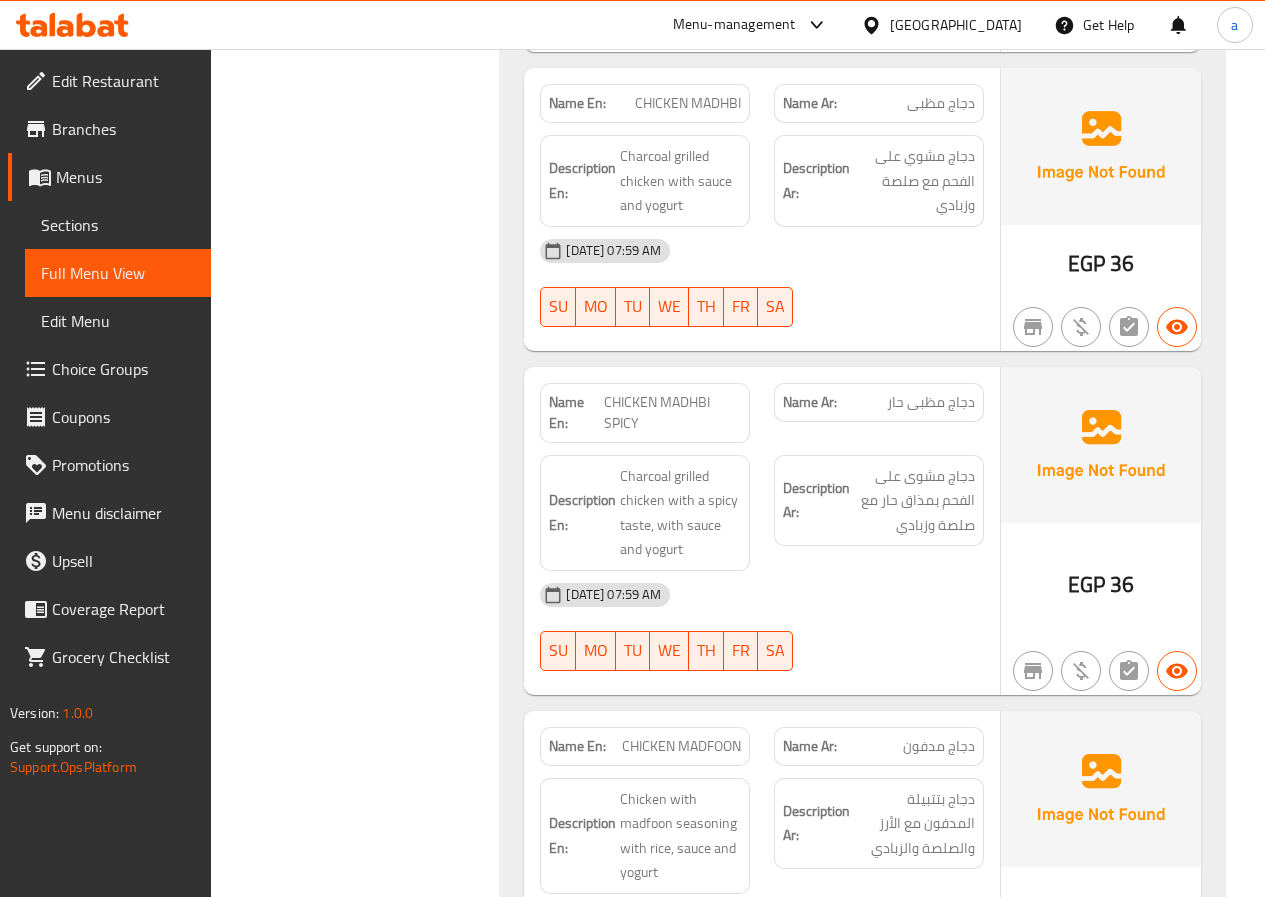 scroll, scrollTop: 5500, scrollLeft: 0, axis: vertical 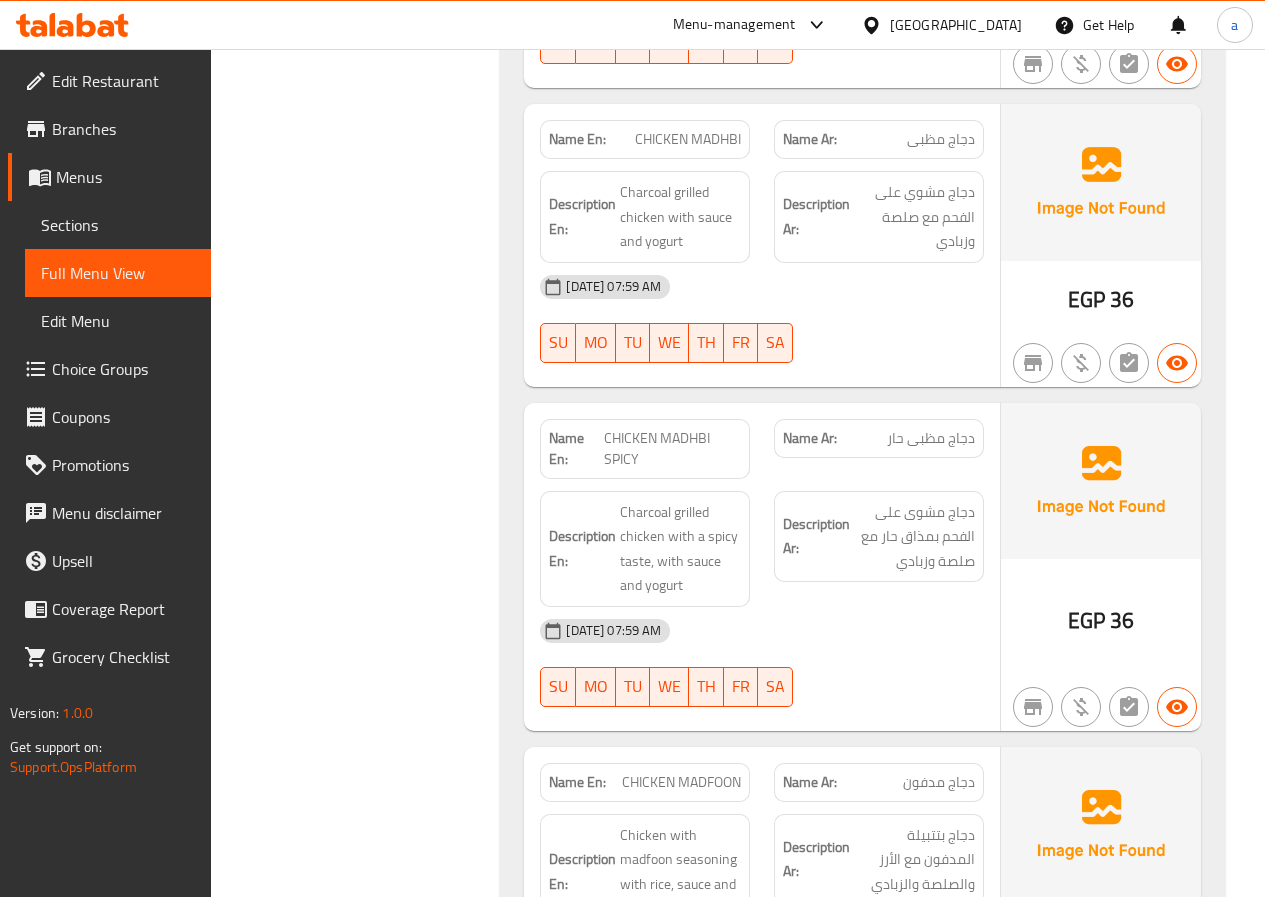 click on "CHICKEN MADHBI SPICY" at bounding box center [669, -4362] 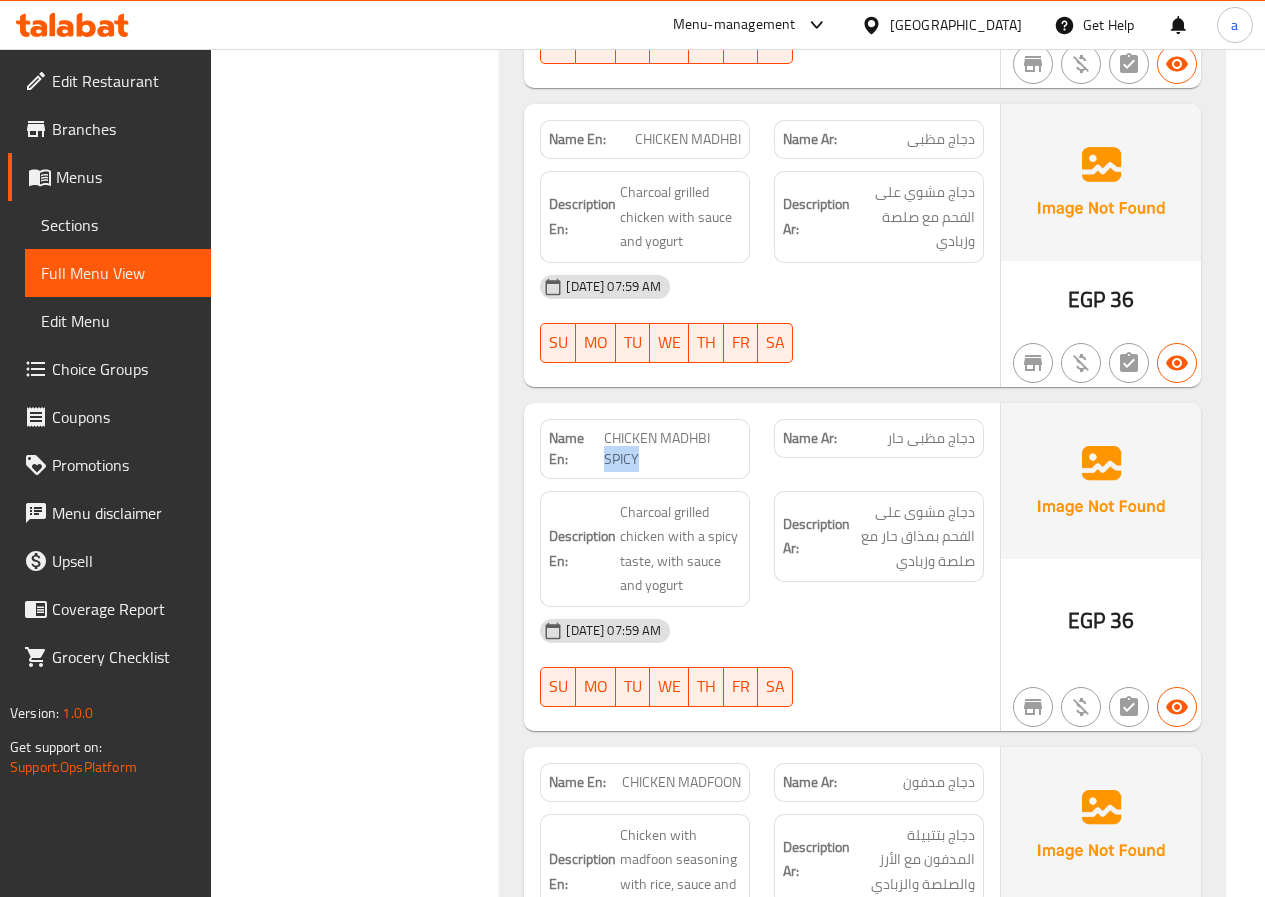click on "CHICKEN MADHBI SPICY" at bounding box center [669, -4362] 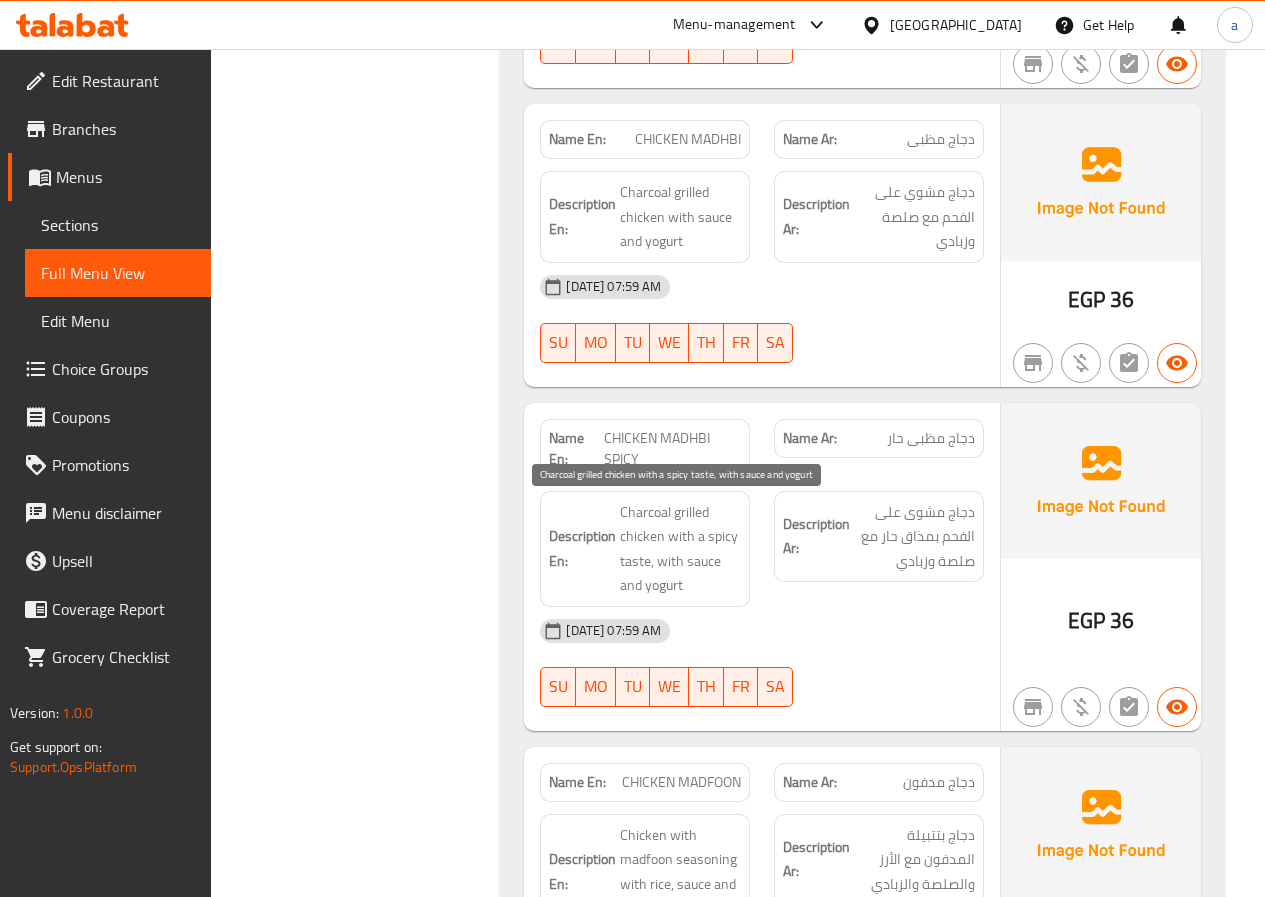 click on "Charcoal grilled chicken with a spicy taste, with sauce and yogurt" at bounding box center (680, 549) 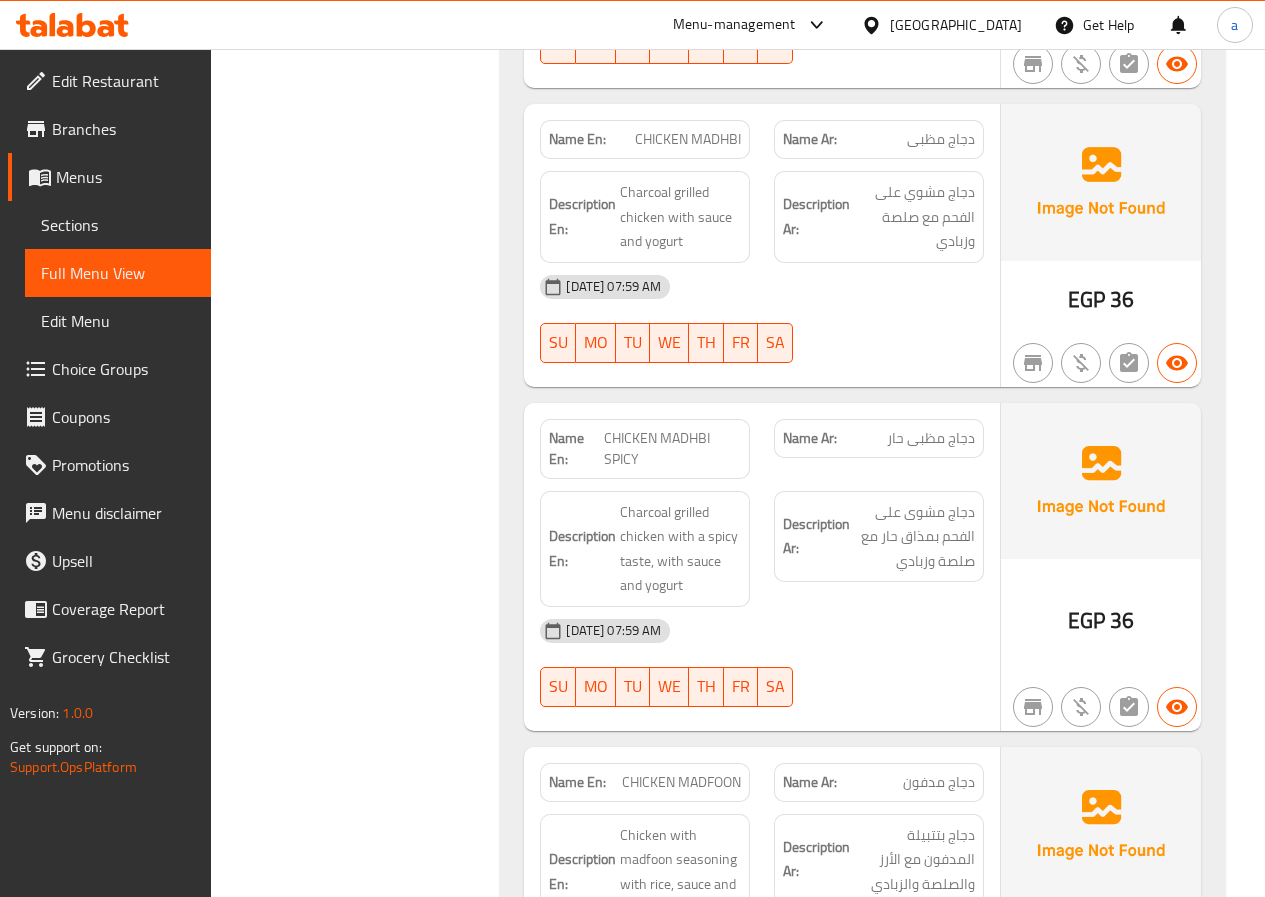 click on "Description Ar: دجاج مشوى على الفحم بمذاق حار مع صلصة وزبادي" at bounding box center [879, -4299] 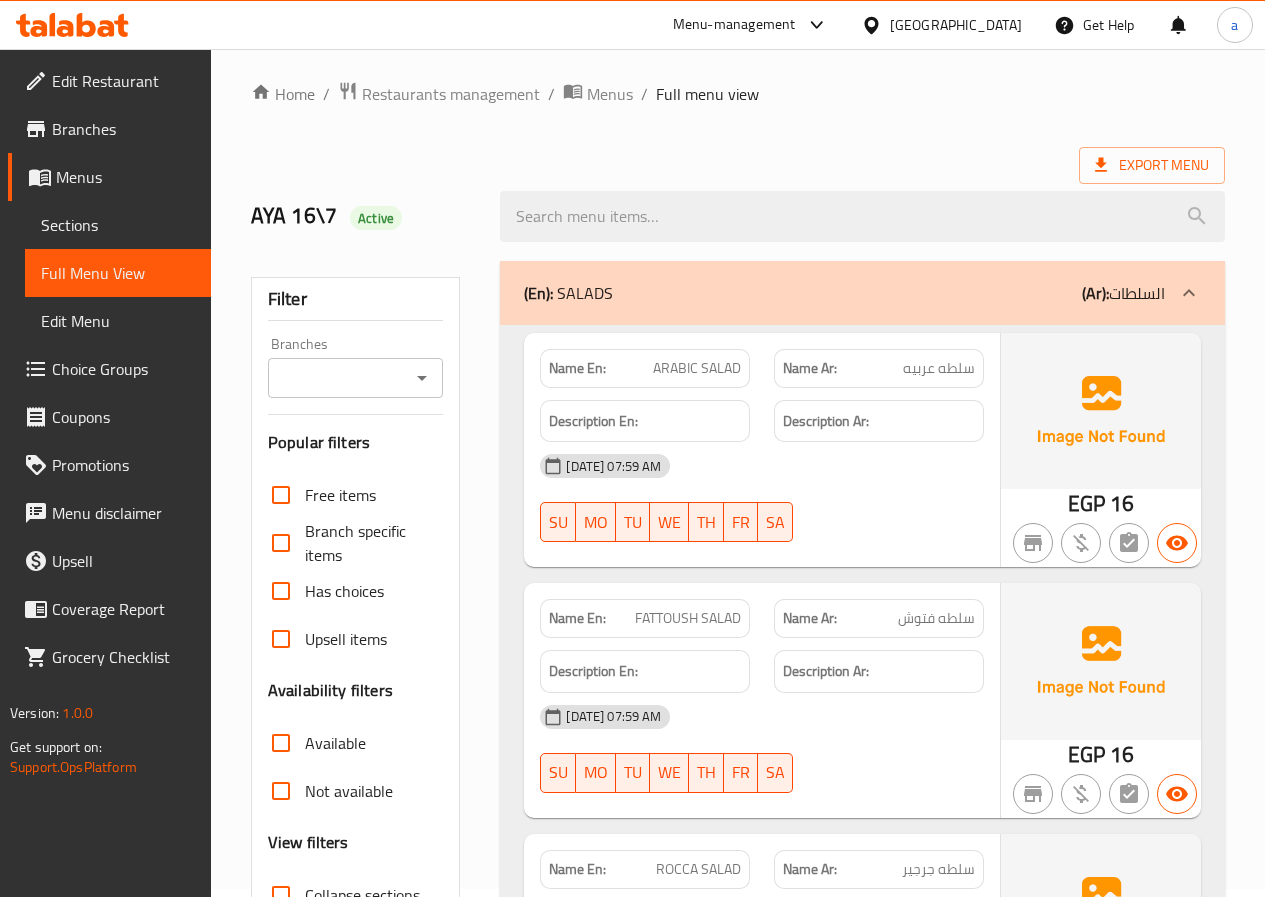 scroll, scrollTop: 0, scrollLeft: 0, axis: both 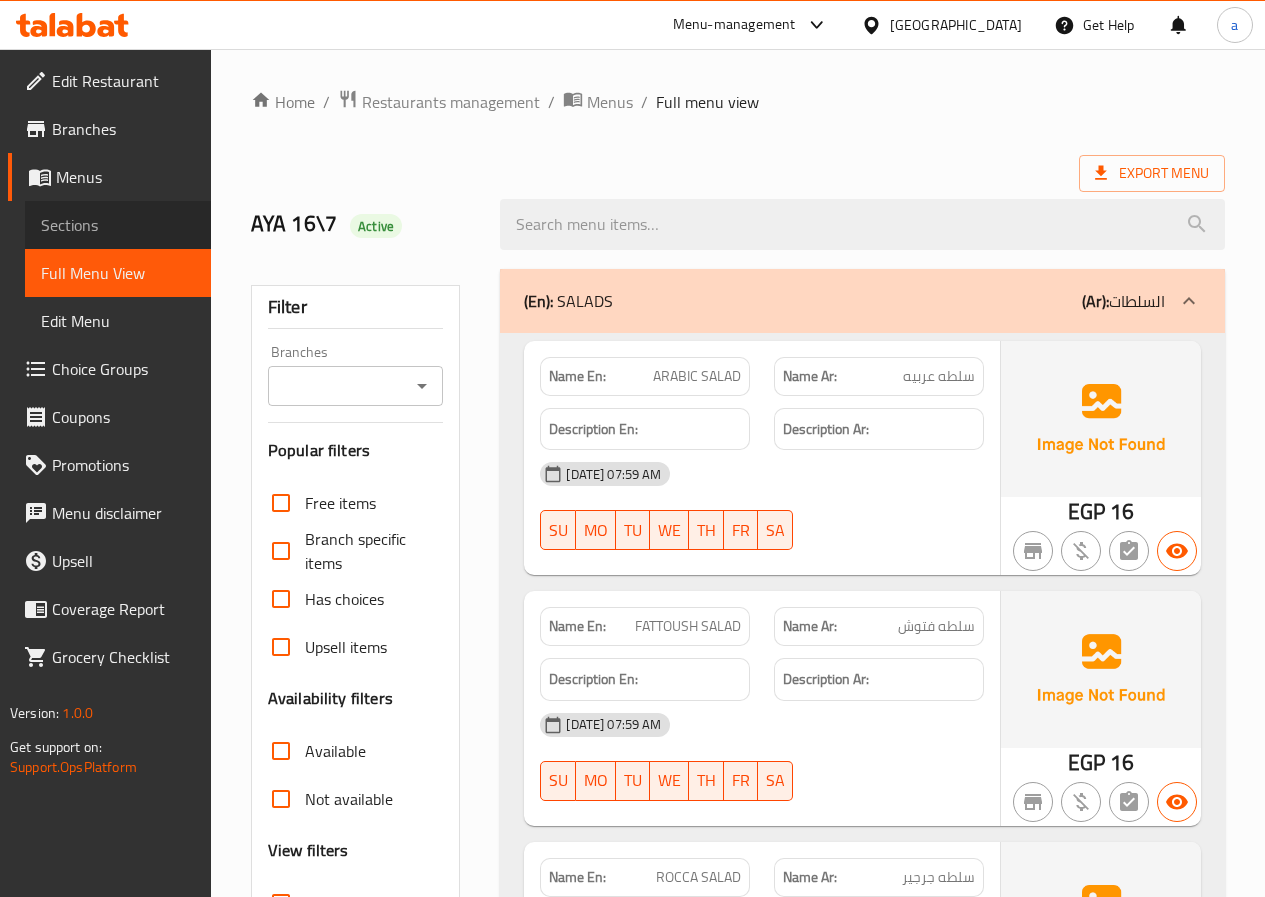 click on "Sections" at bounding box center [118, 225] 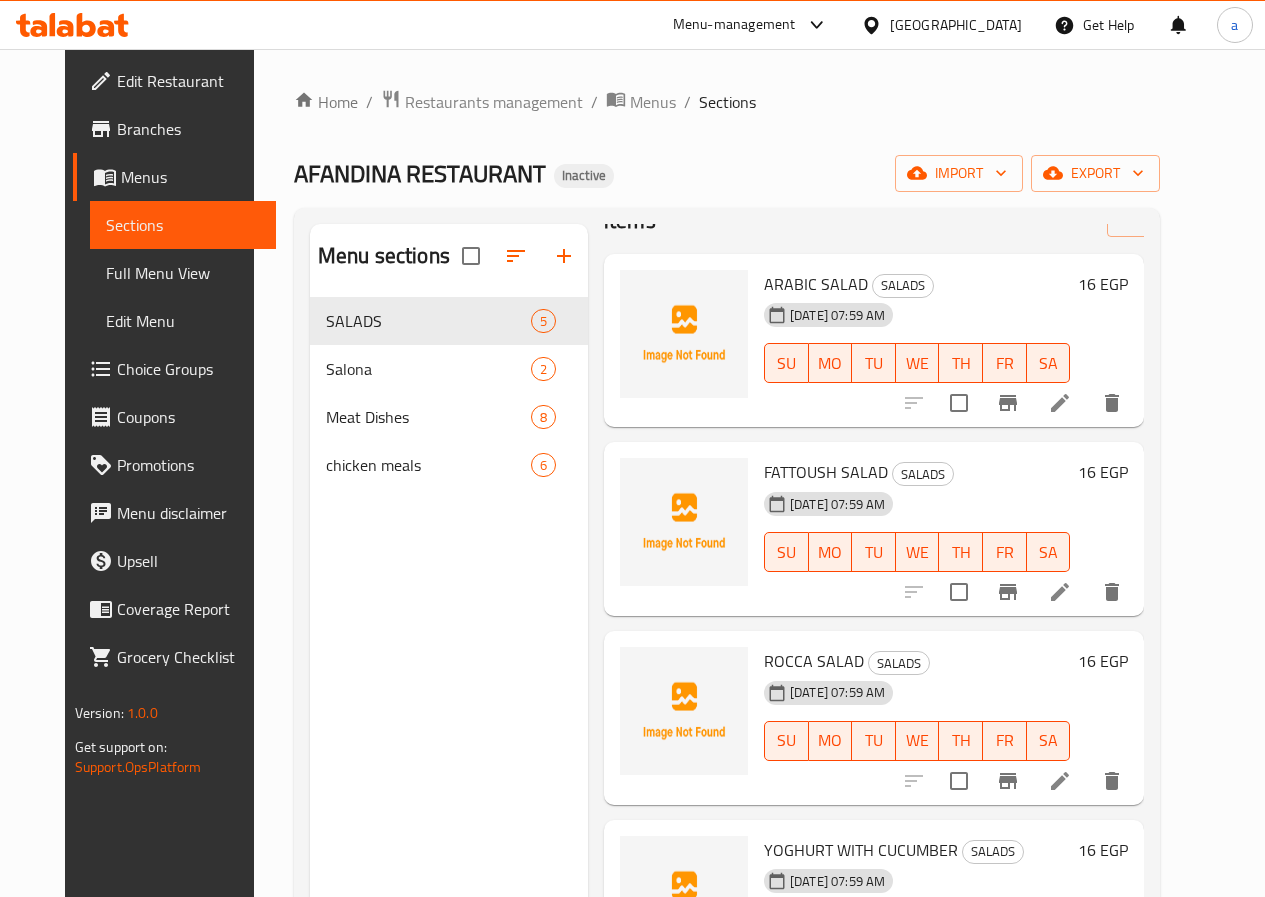scroll, scrollTop: 126, scrollLeft: 0, axis: vertical 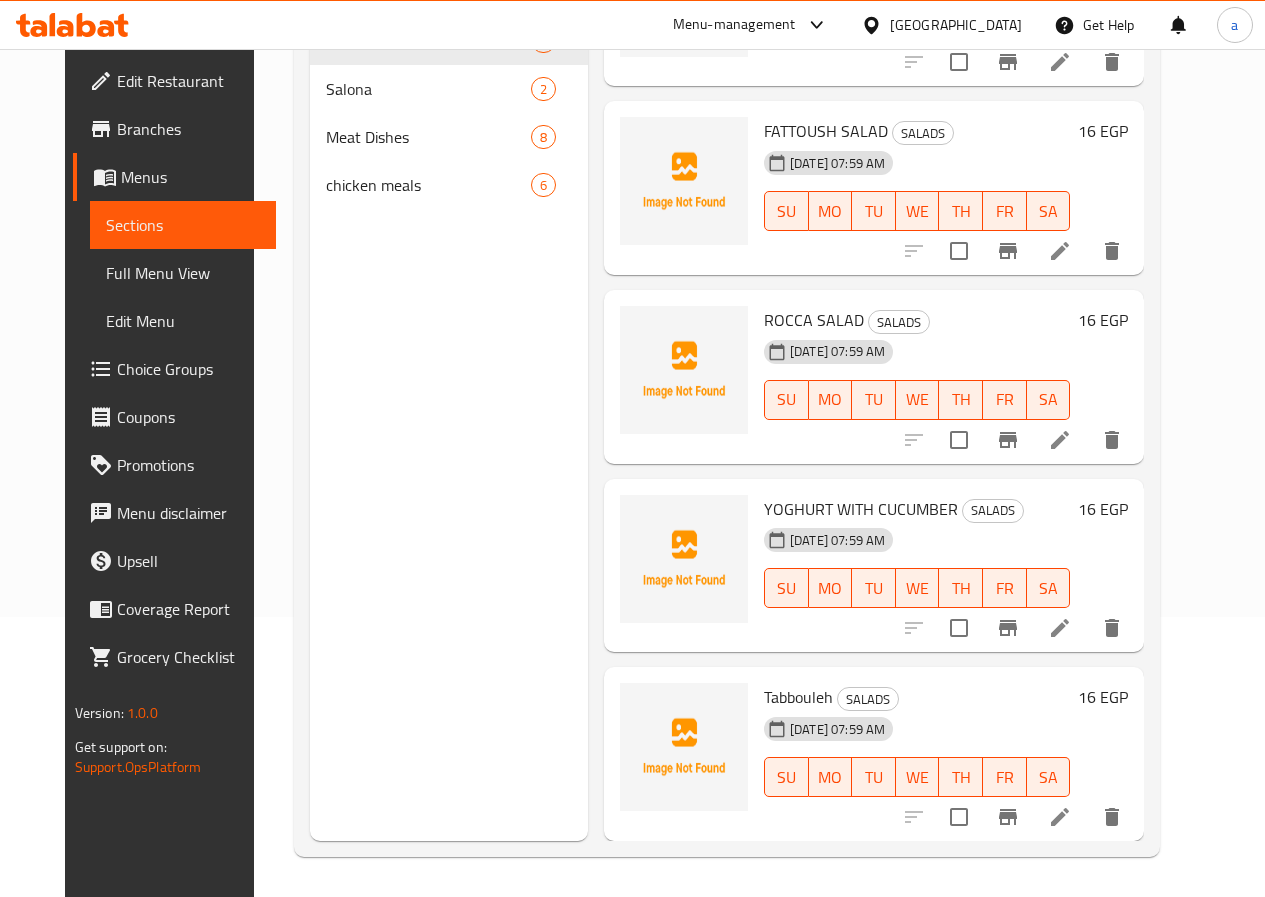 click at bounding box center (1060, 628) 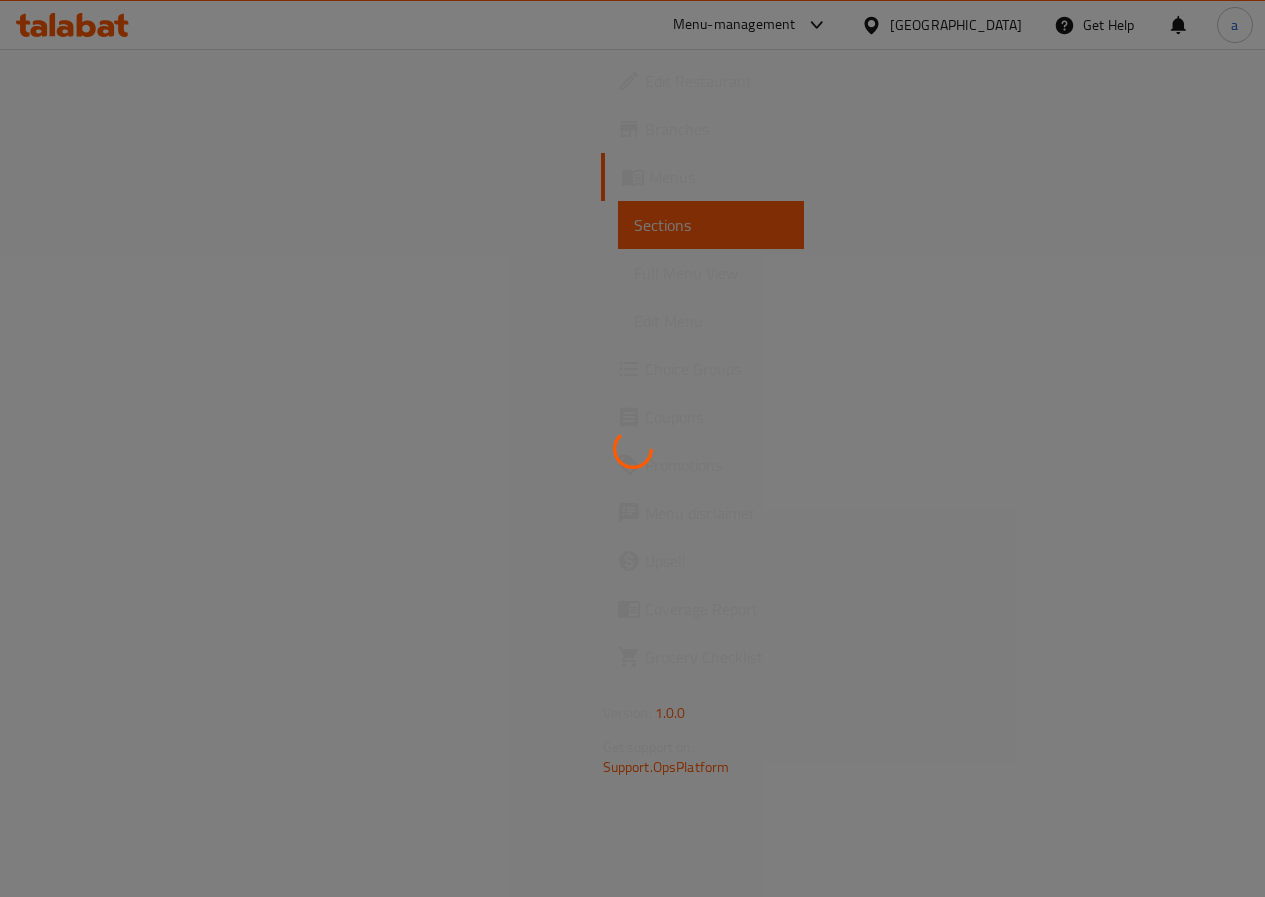 scroll, scrollTop: 0, scrollLeft: 0, axis: both 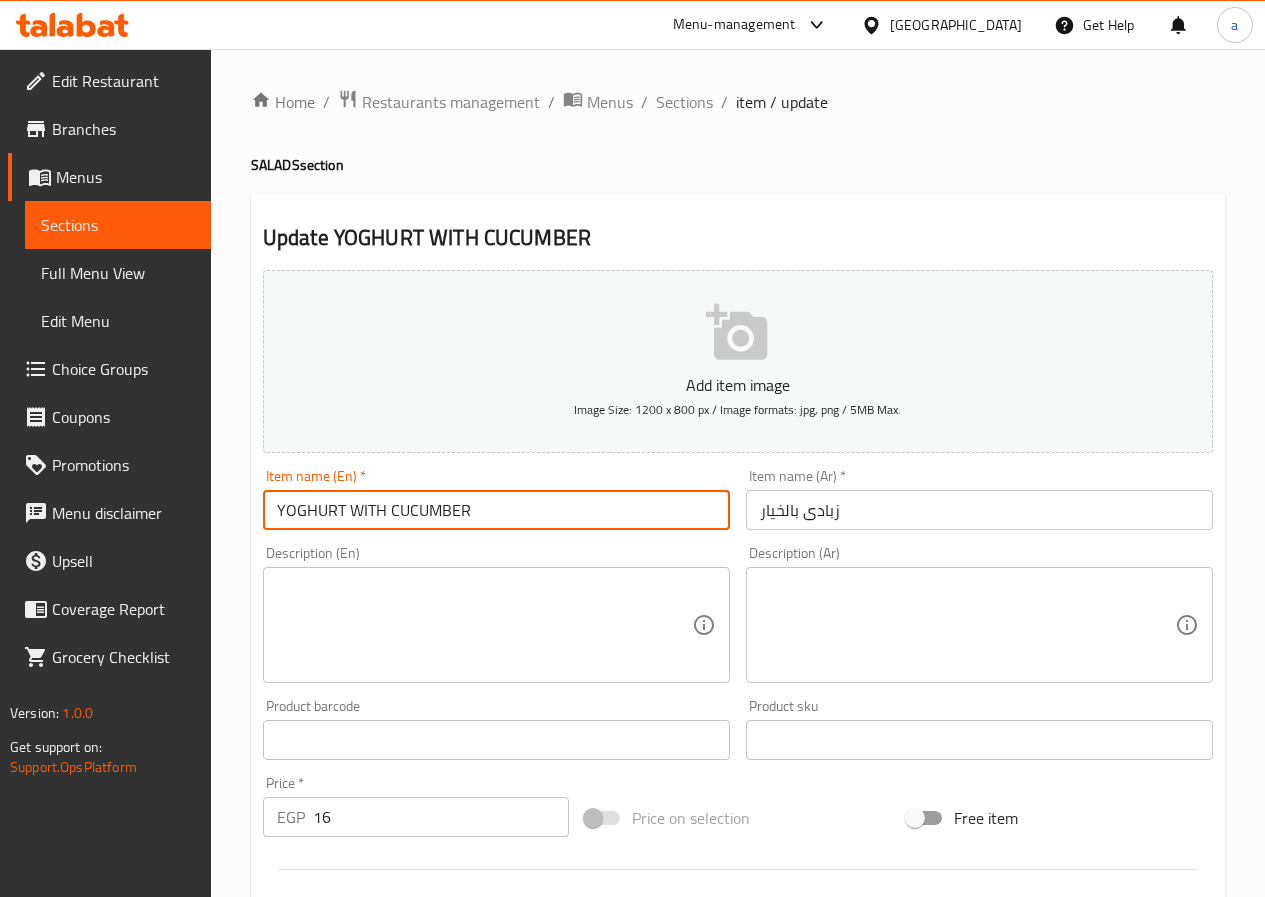 click on "YOGHURT WITH CUCUMBER" at bounding box center [496, 510] 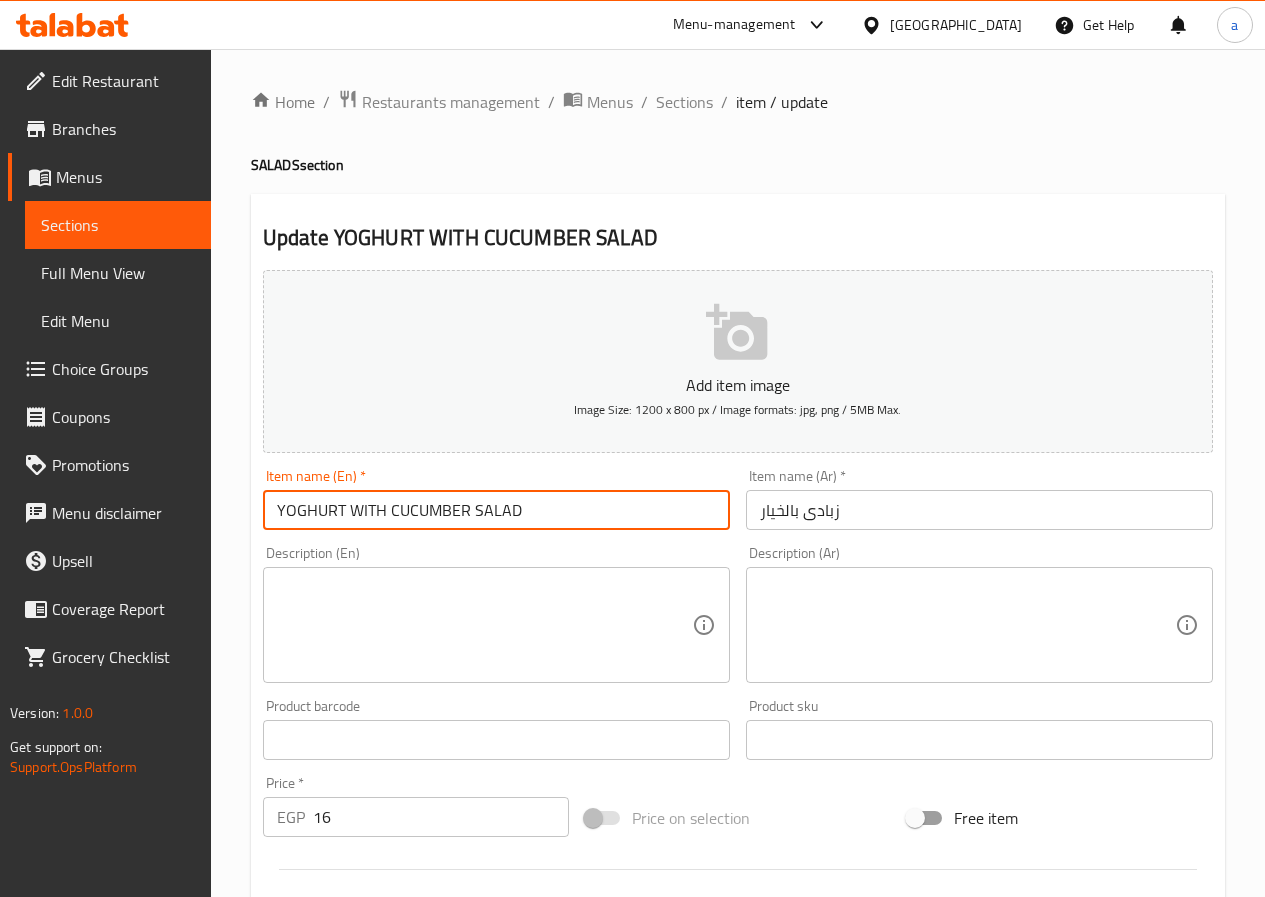 type on "YOGHURT WITH CUCUMBER SALAD" 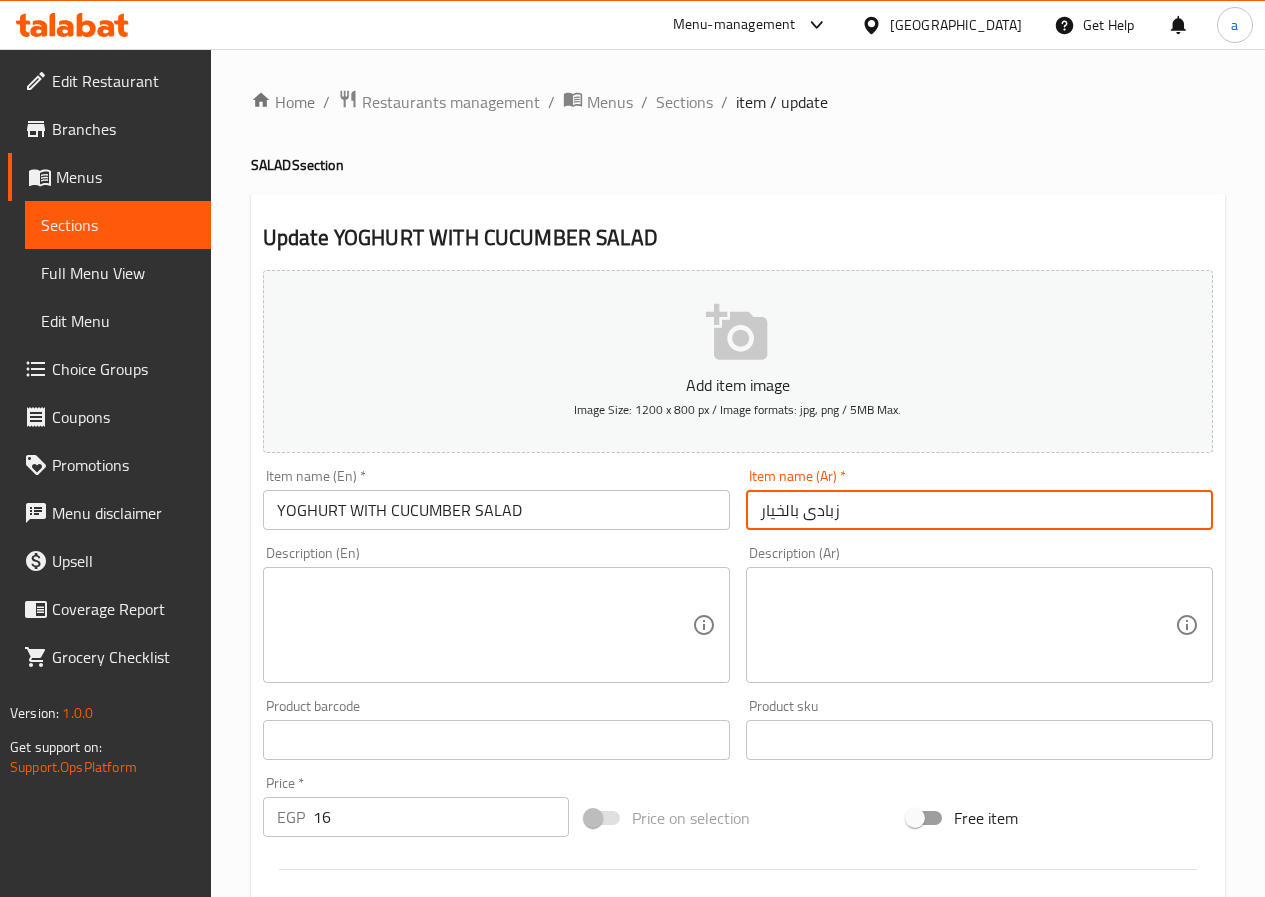 click on "زبادى بالخيار" at bounding box center [979, 510] 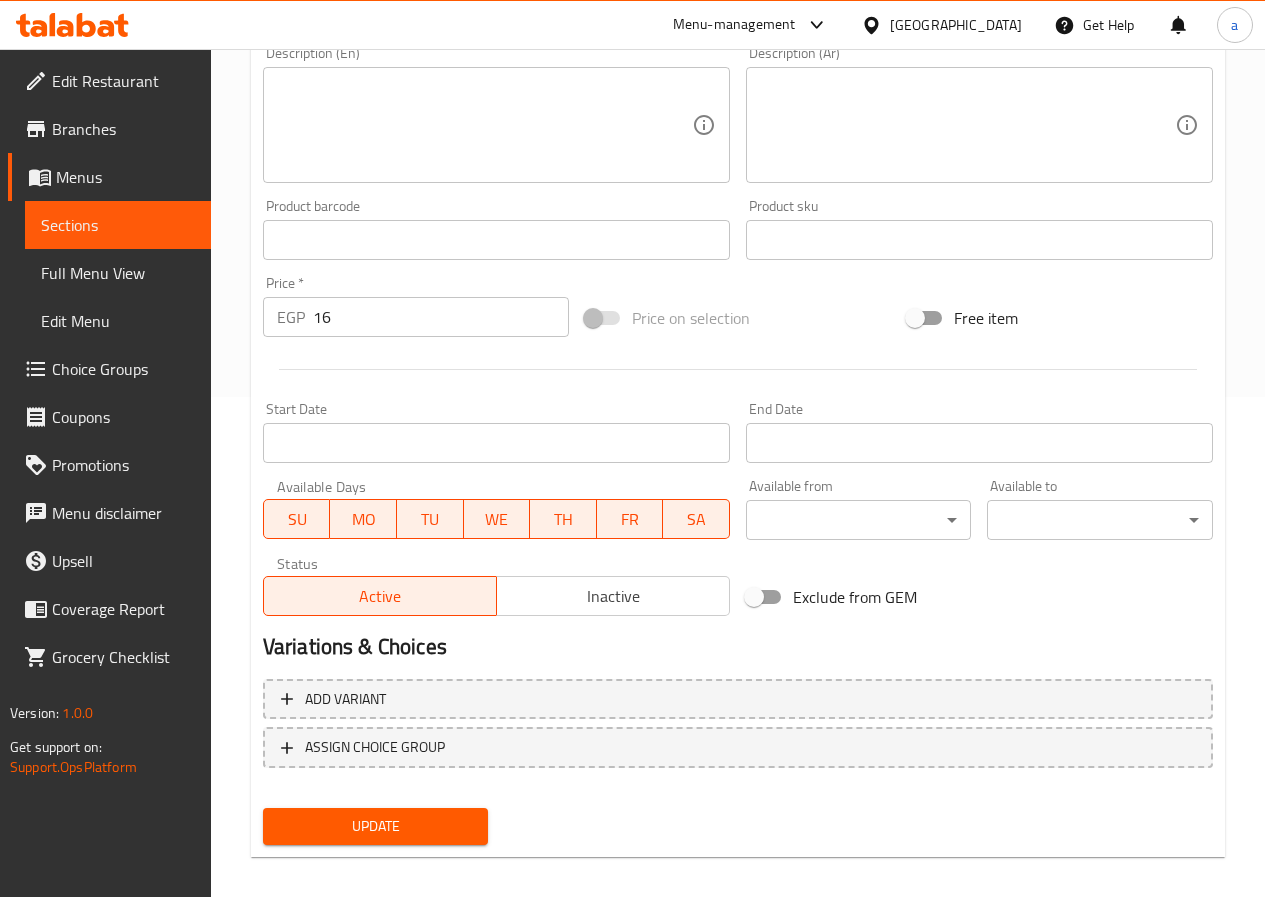 scroll, scrollTop: 516, scrollLeft: 0, axis: vertical 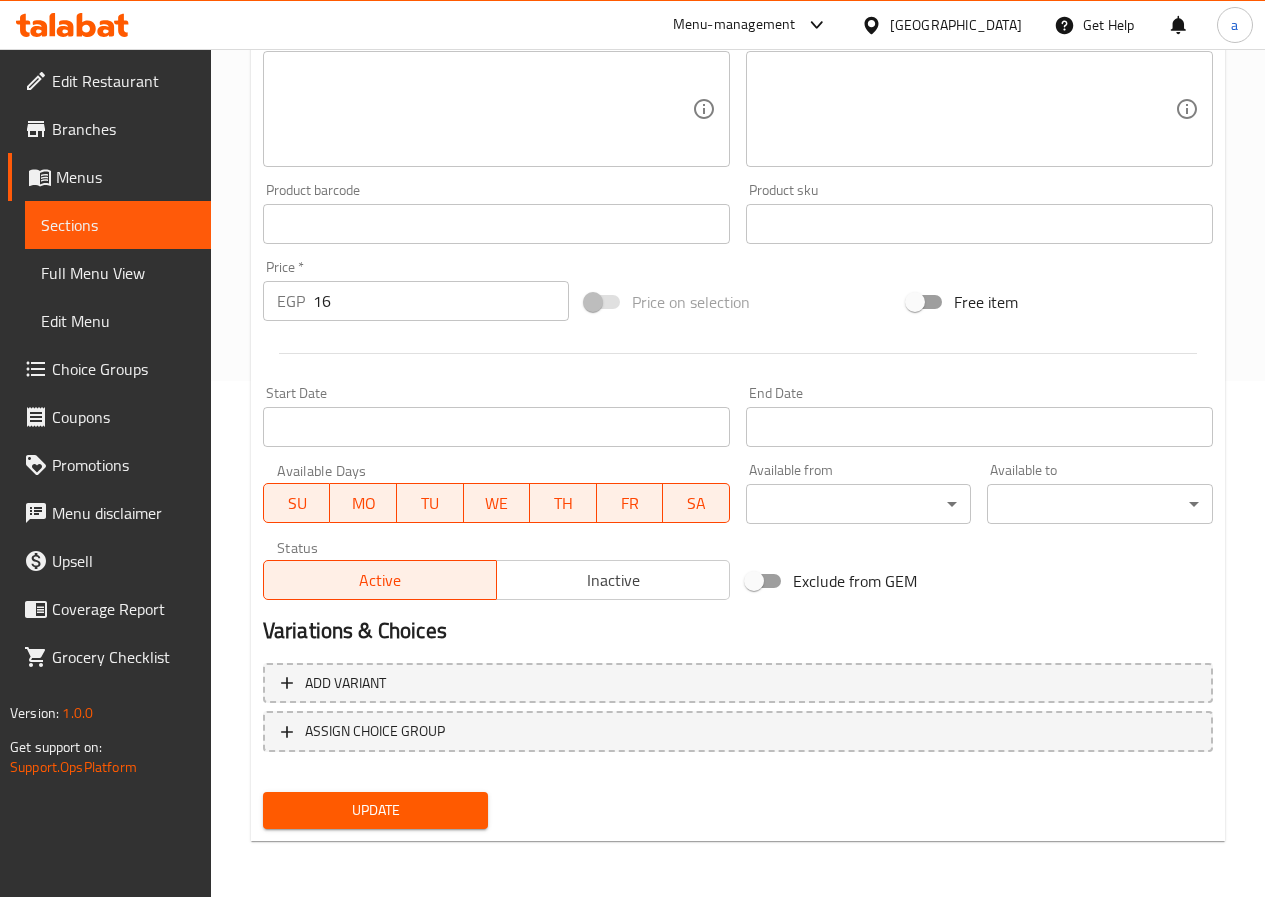 type on "سلطة زبادى بالخيار" 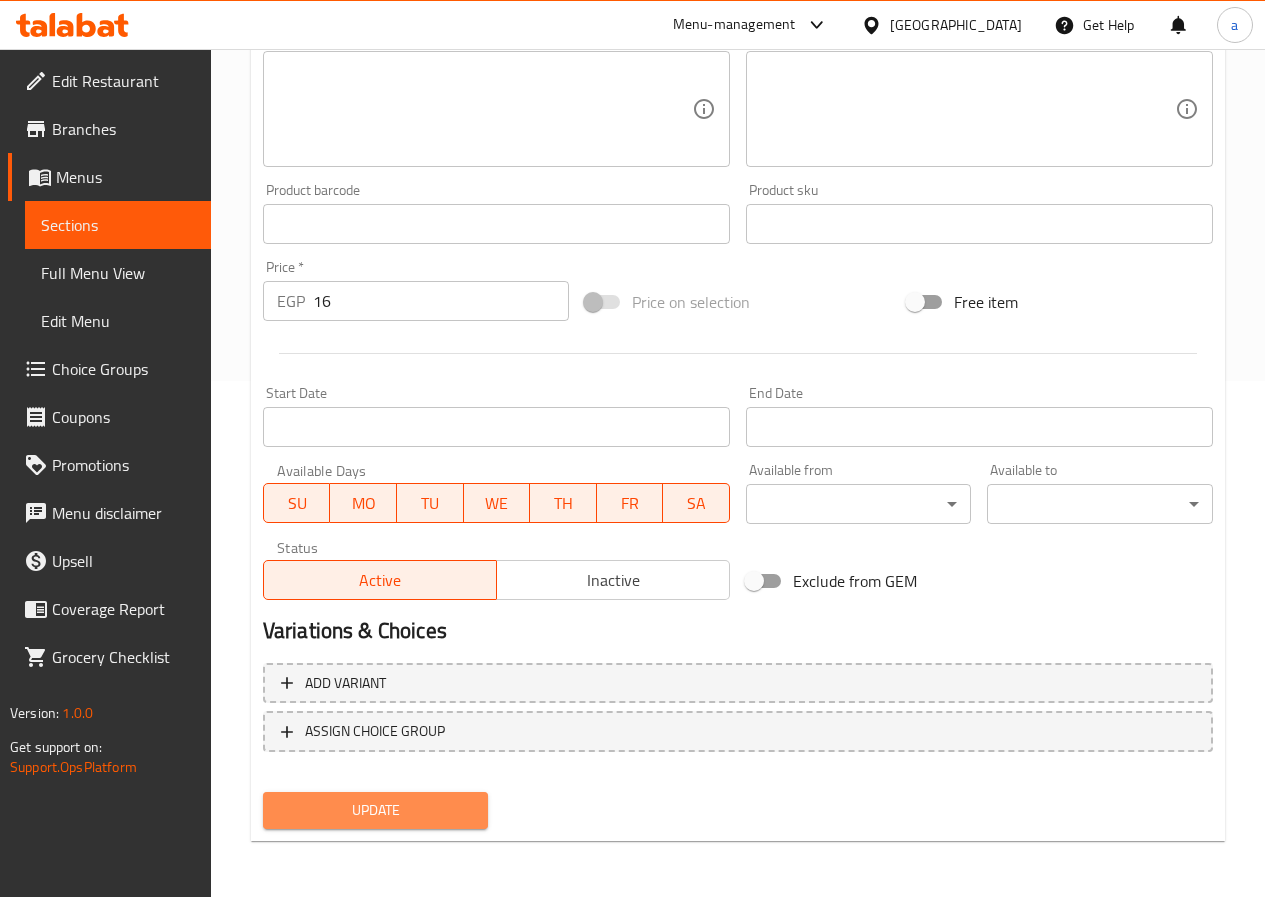 click on "Update" at bounding box center (376, 810) 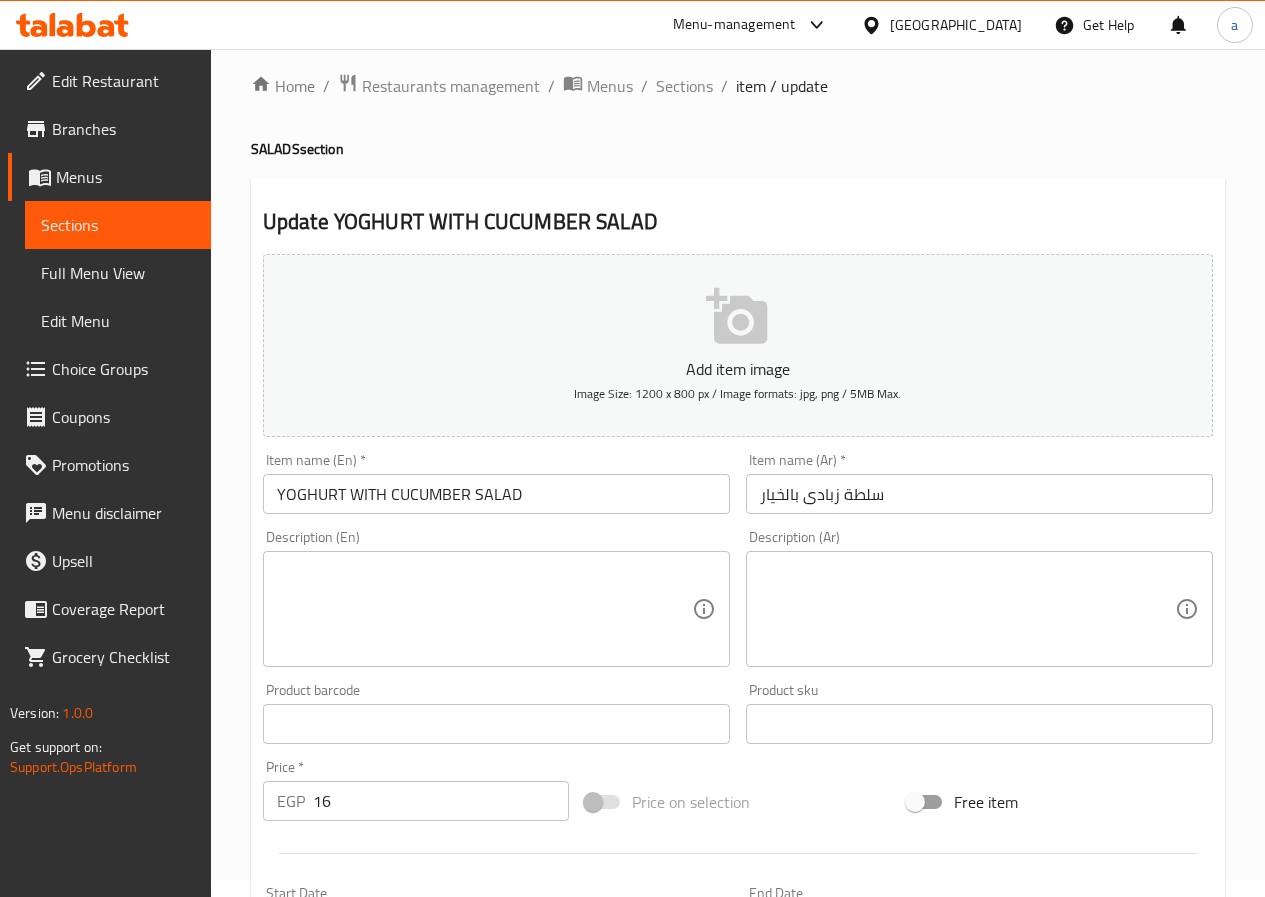 scroll, scrollTop: 0, scrollLeft: 0, axis: both 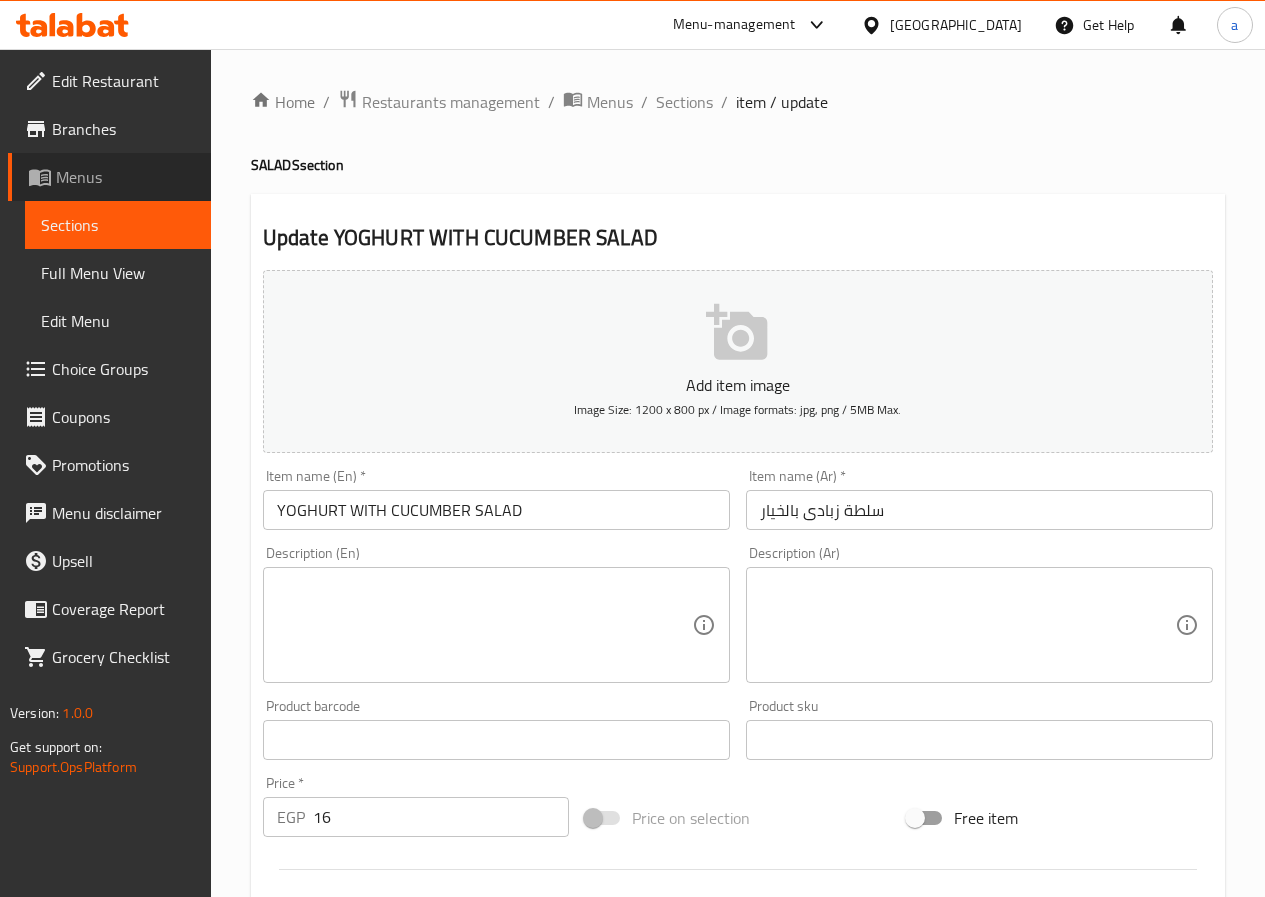 click on "Menus" at bounding box center (125, 177) 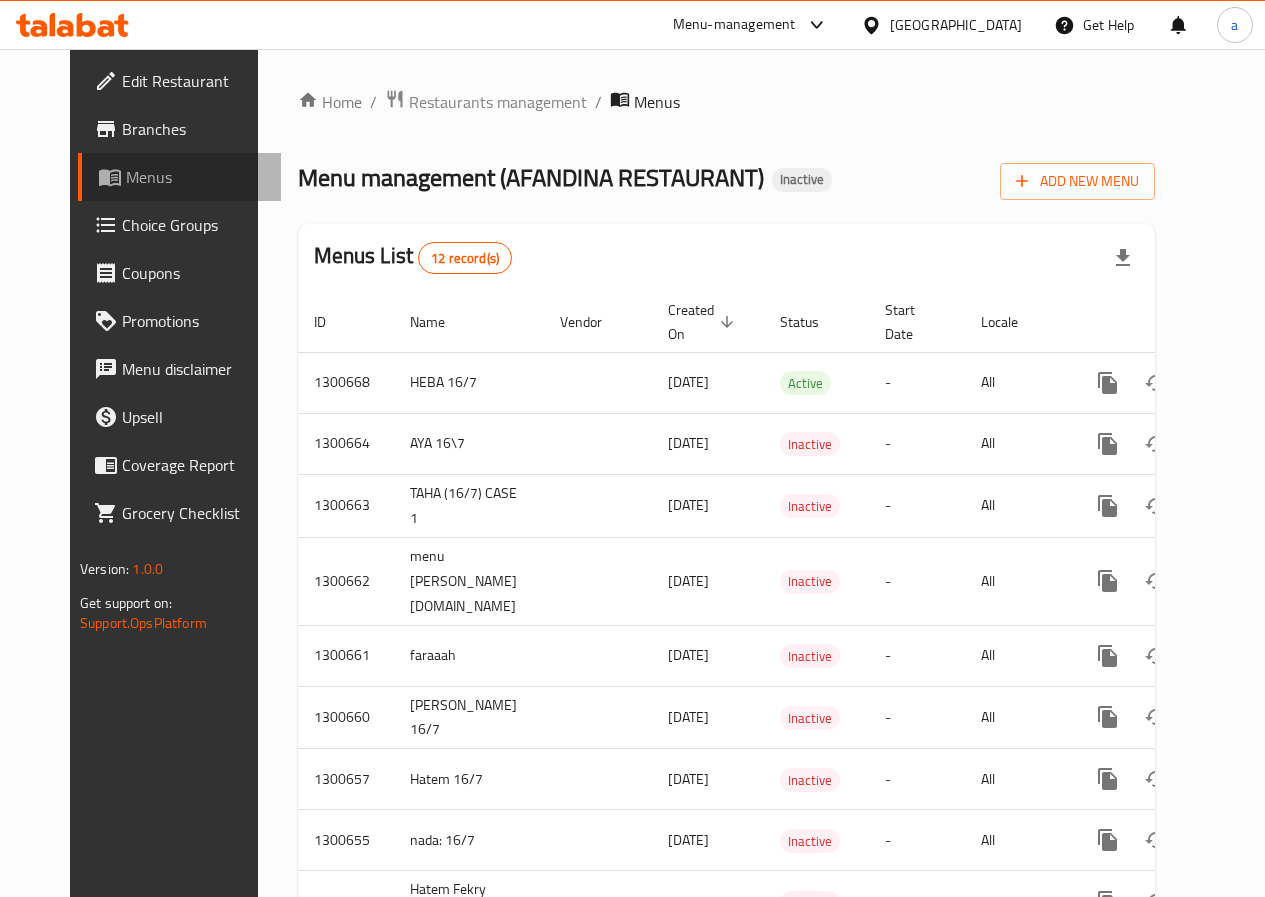 click on "Menus" at bounding box center (195, 177) 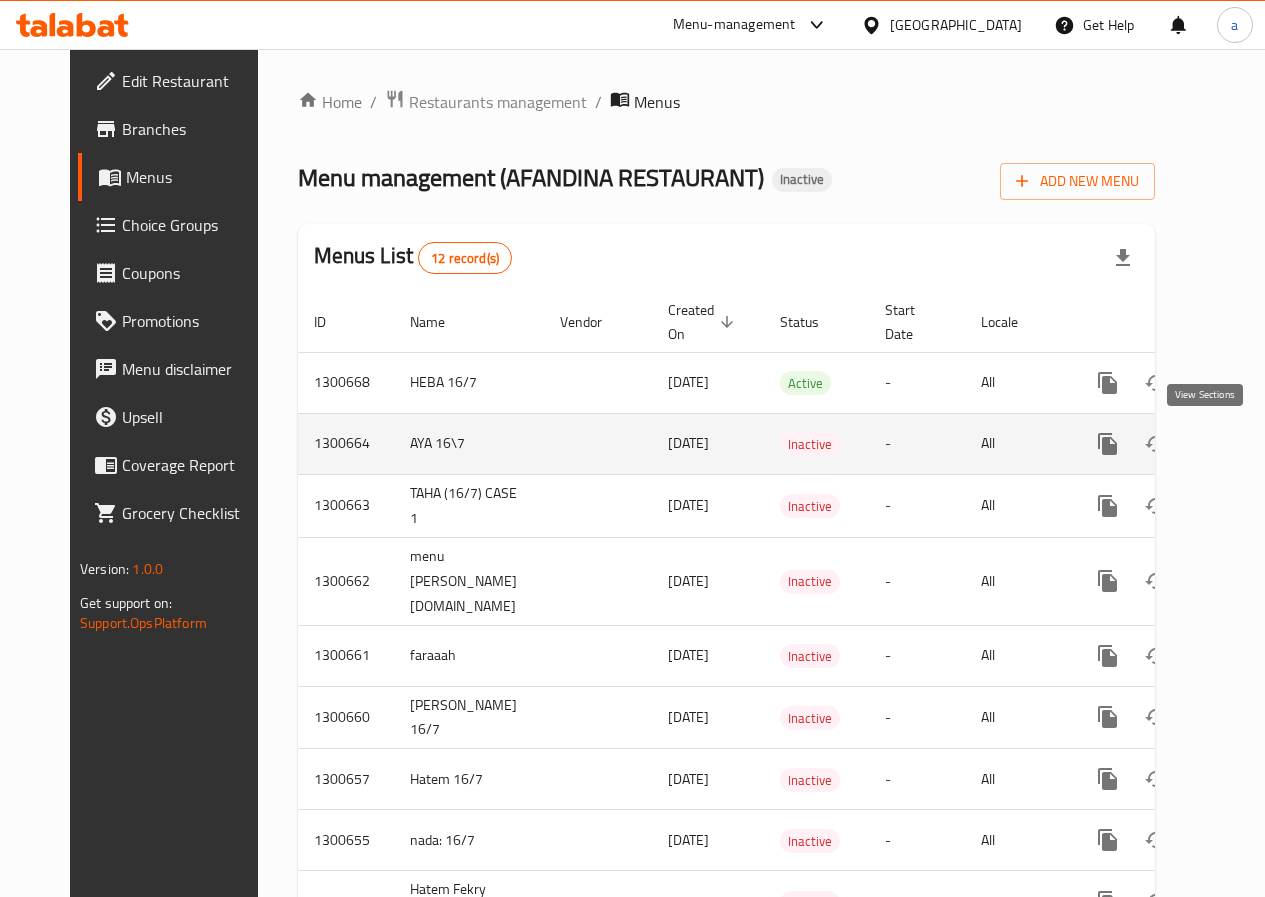 click 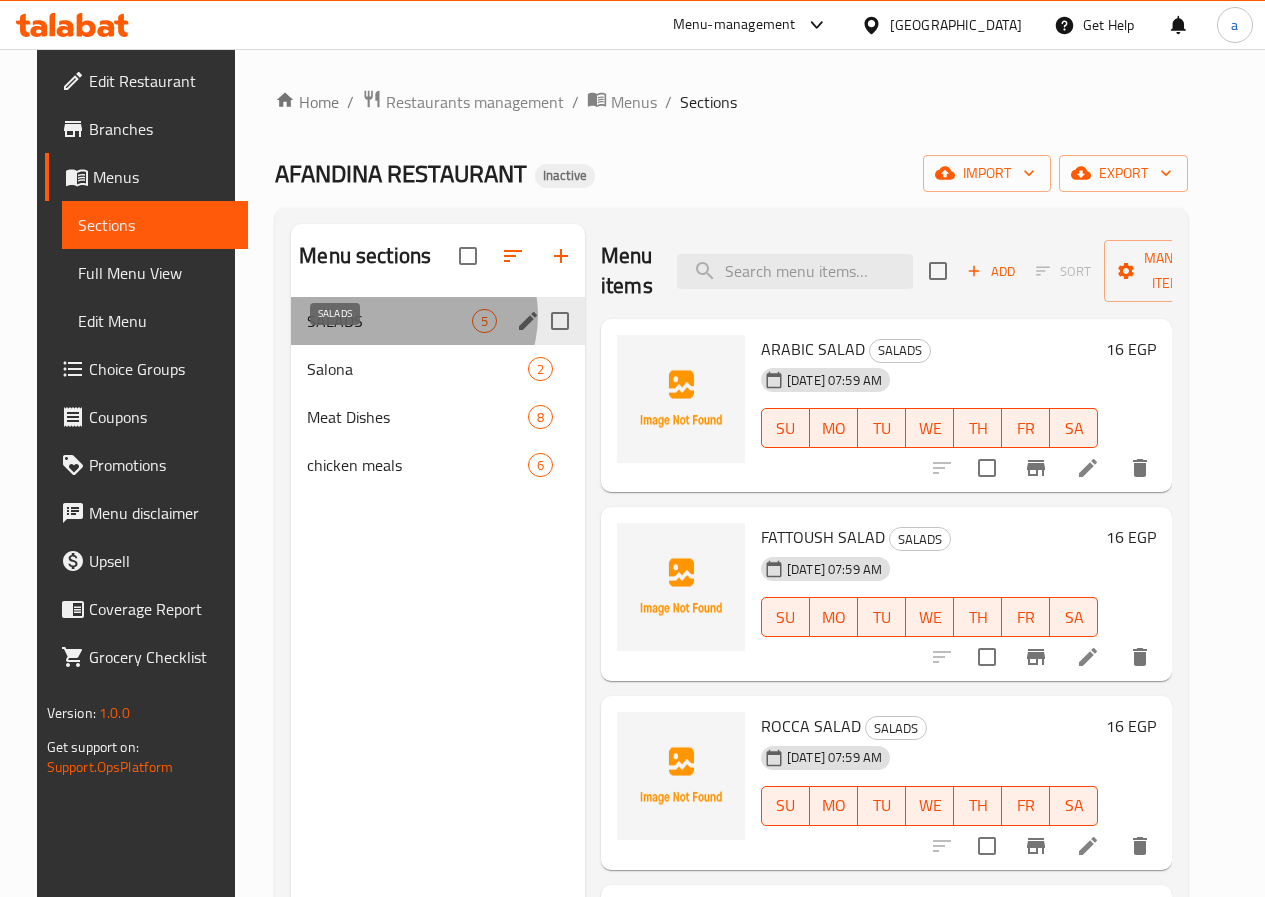 click on "SALADS" at bounding box center (389, 321) 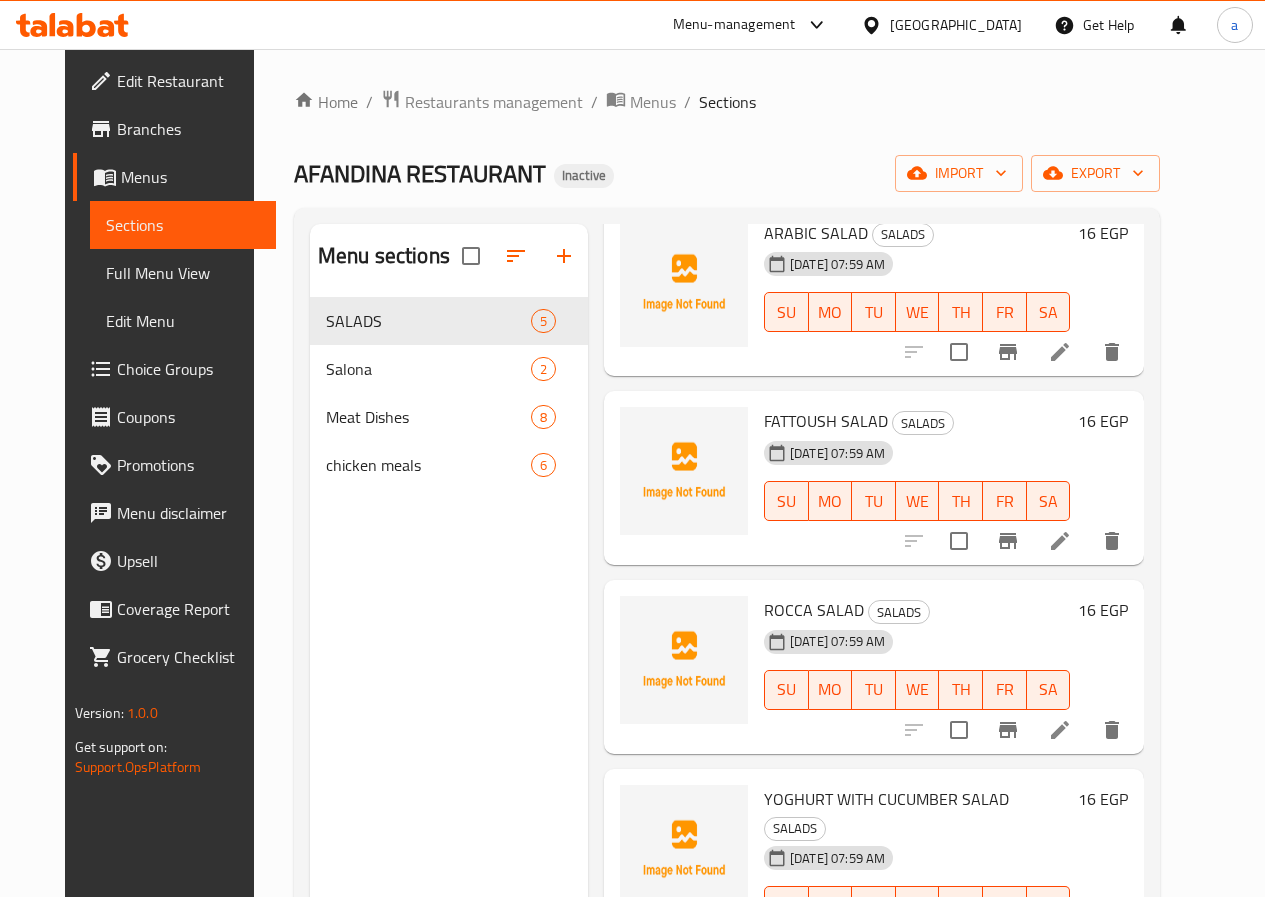 scroll, scrollTop: 126, scrollLeft: 0, axis: vertical 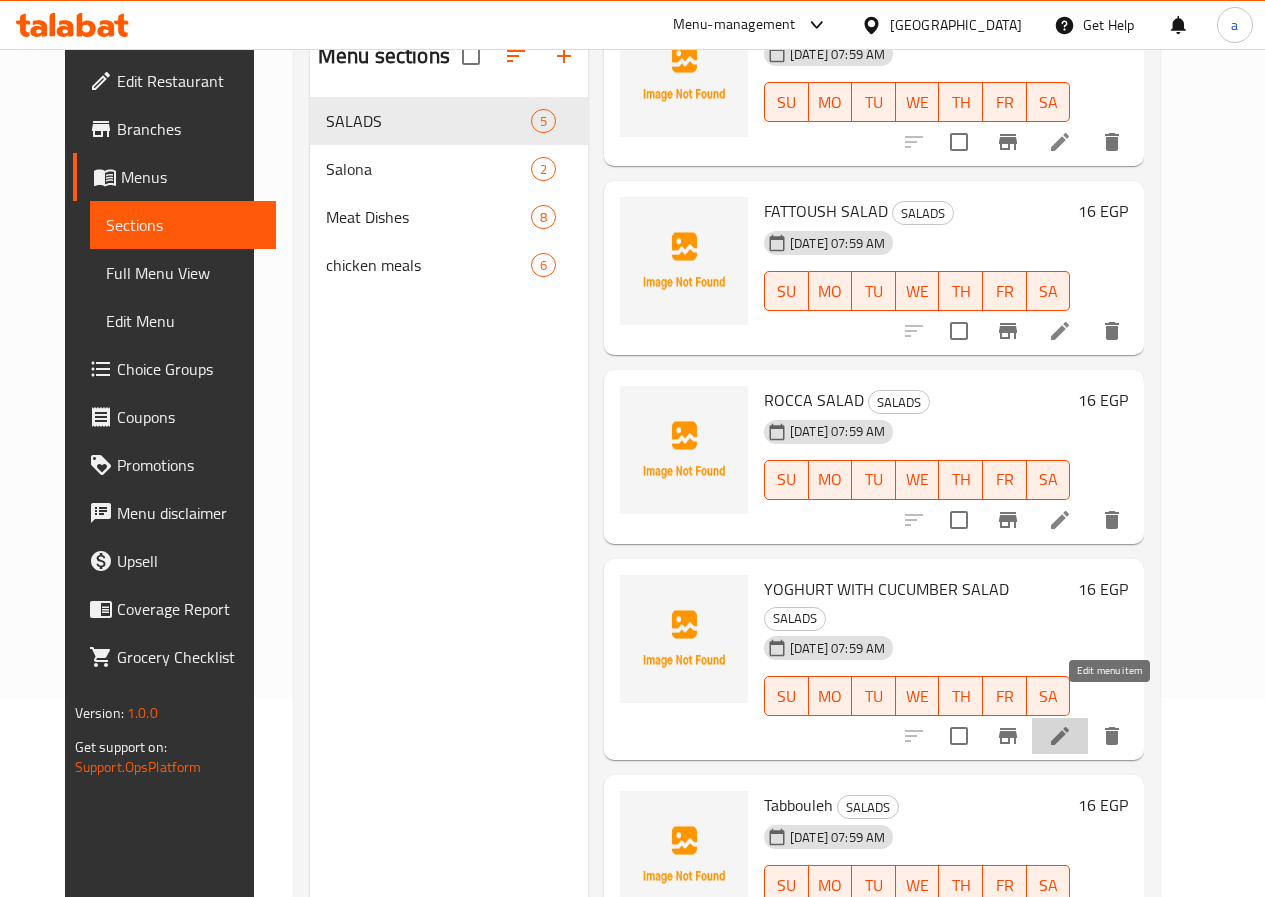 click 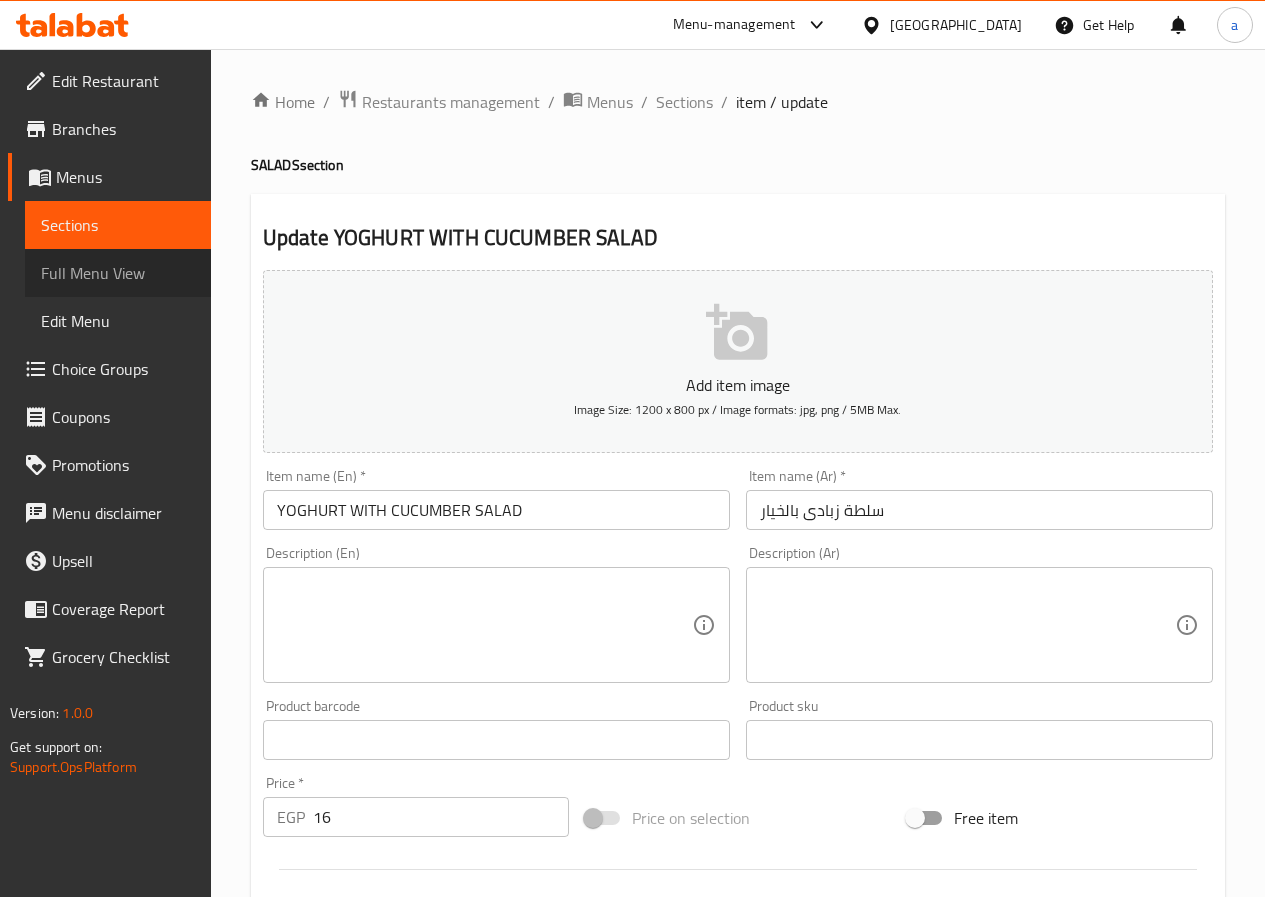 click on "Full Menu View" at bounding box center [118, 273] 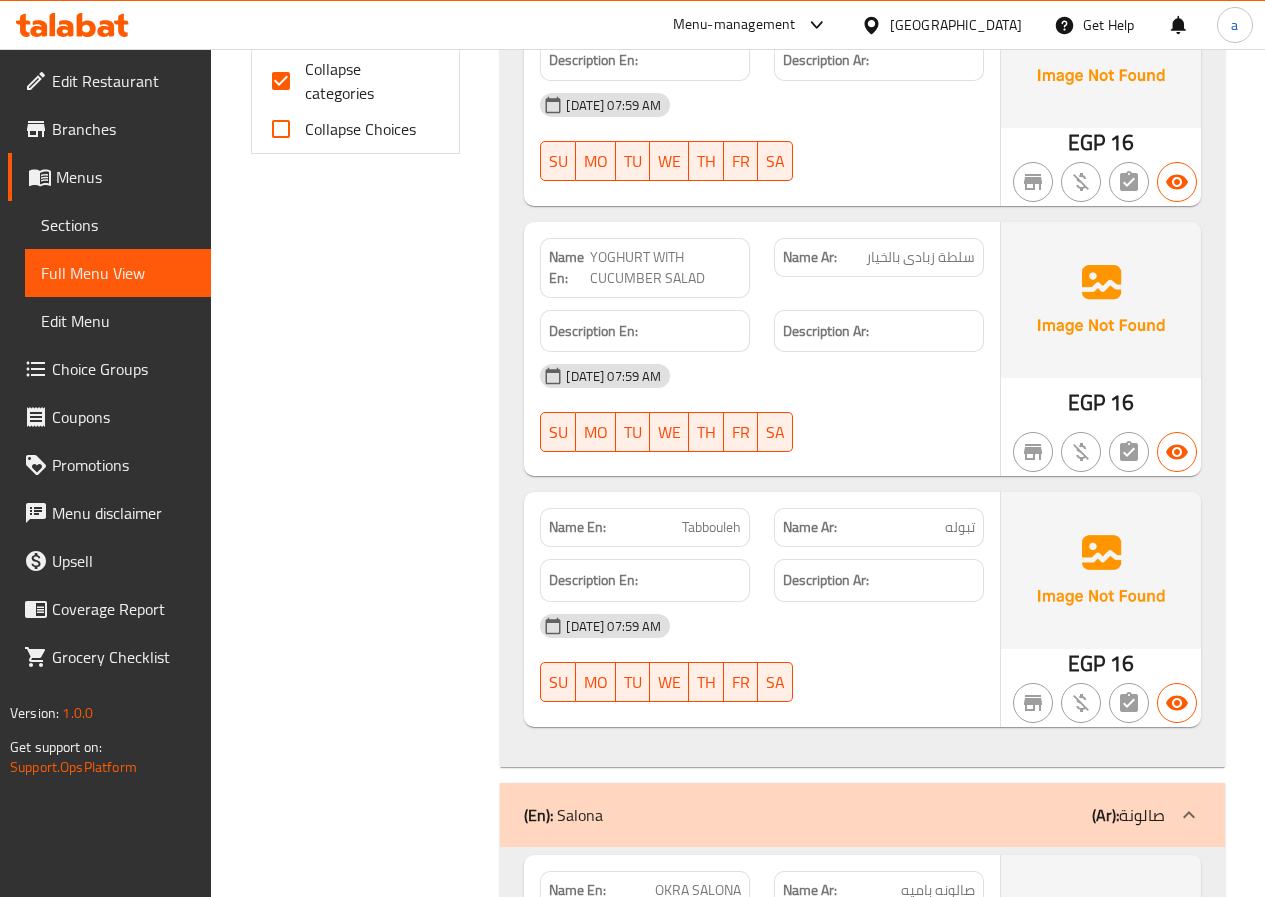 scroll, scrollTop: 900, scrollLeft: 0, axis: vertical 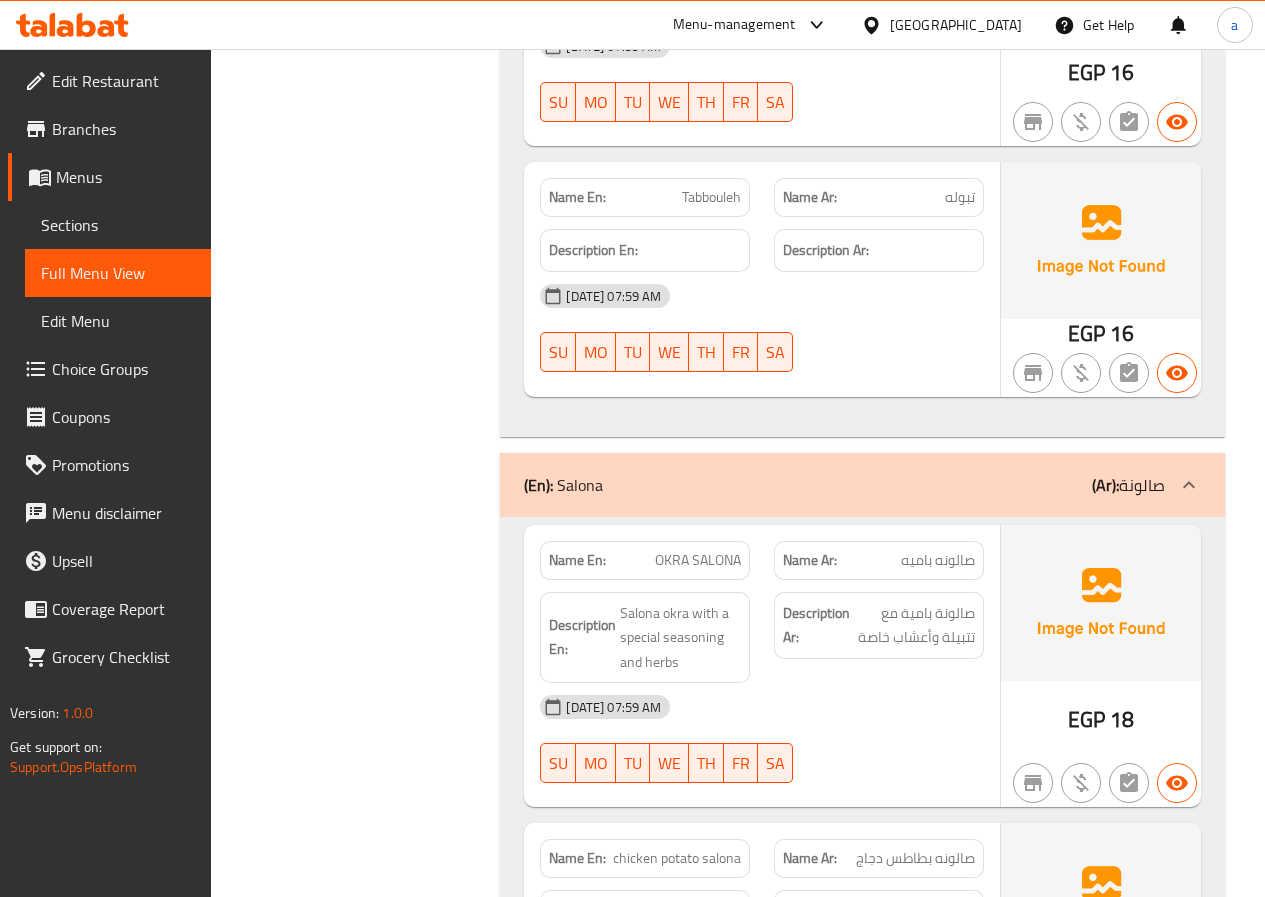 click on "(En):   Salona" at bounding box center [568, -899] 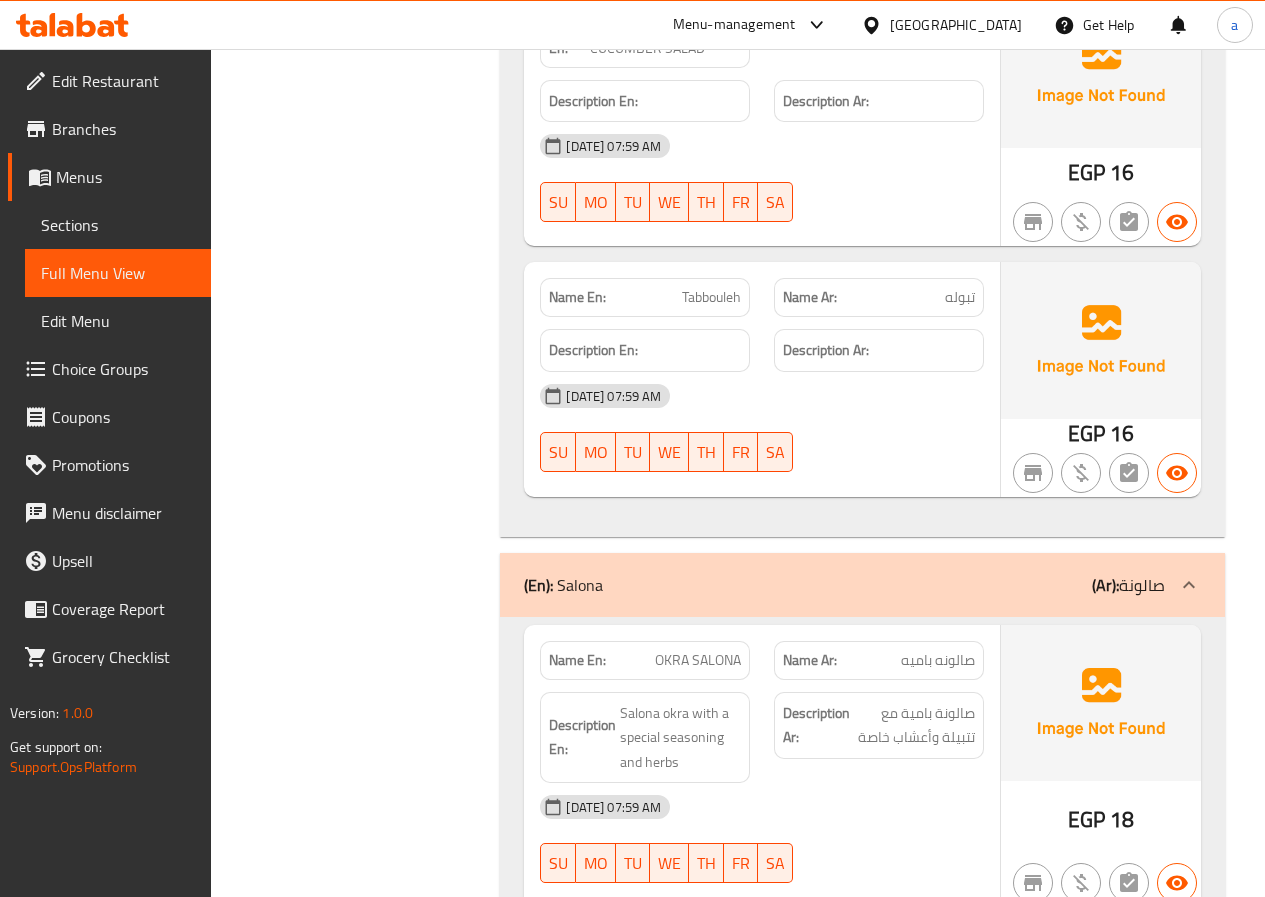 scroll, scrollTop: 1200, scrollLeft: 0, axis: vertical 